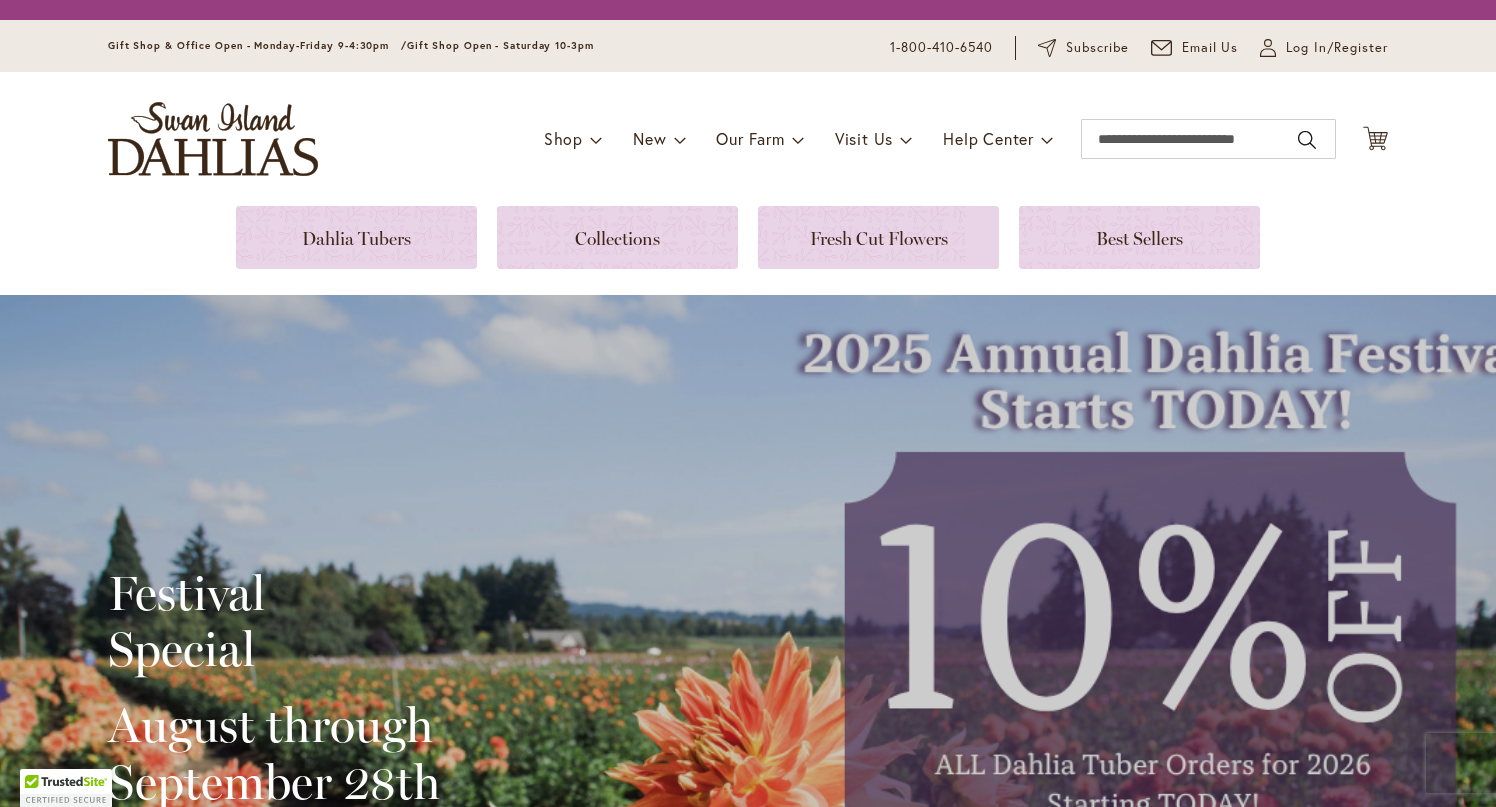 scroll, scrollTop: 0, scrollLeft: 0, axis: both 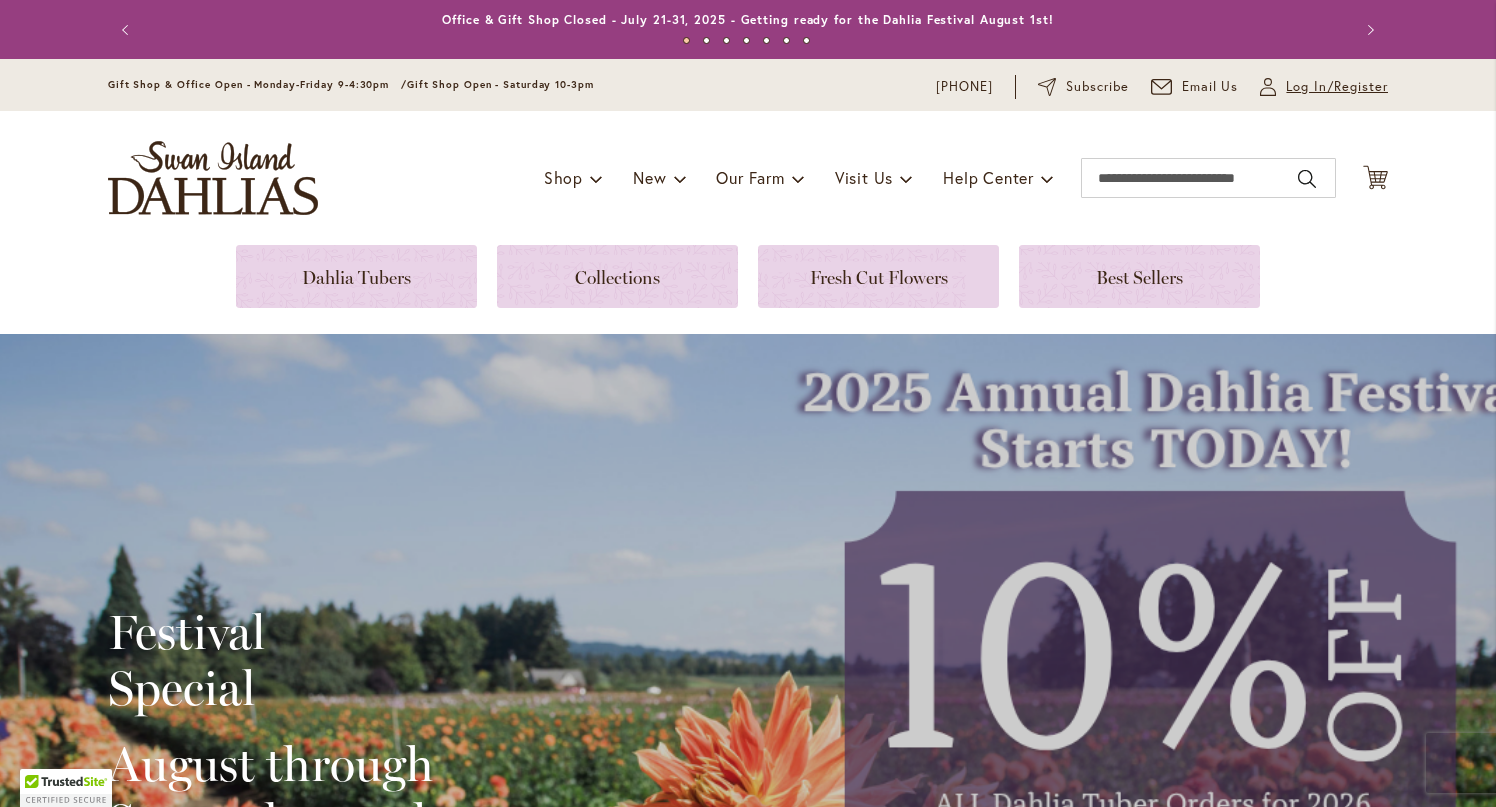 click on "Log In/Register" at bounding box center [1337, 87] 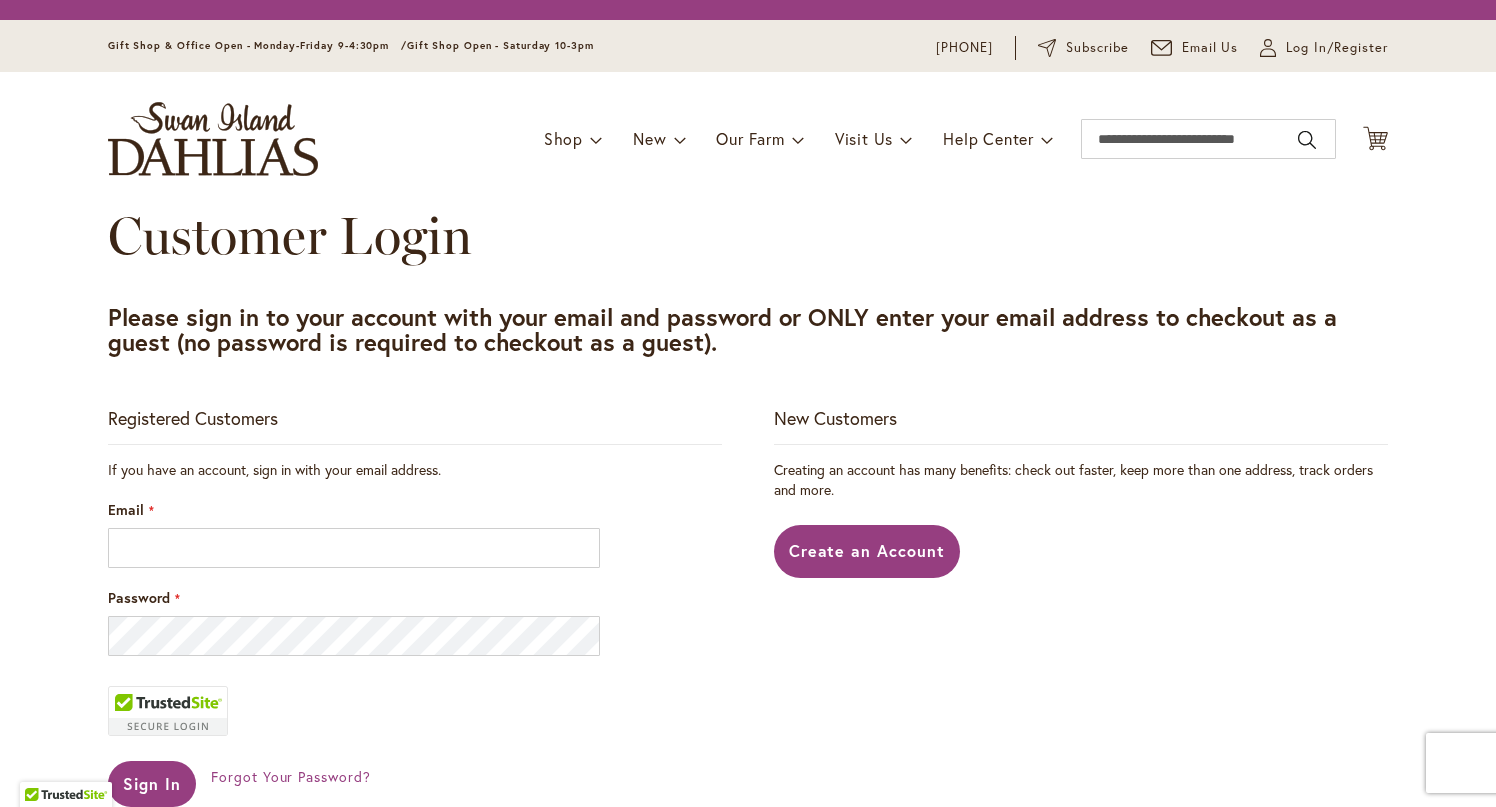 scroll, scrollTop: 0, scrollLeft: 0, axis: both 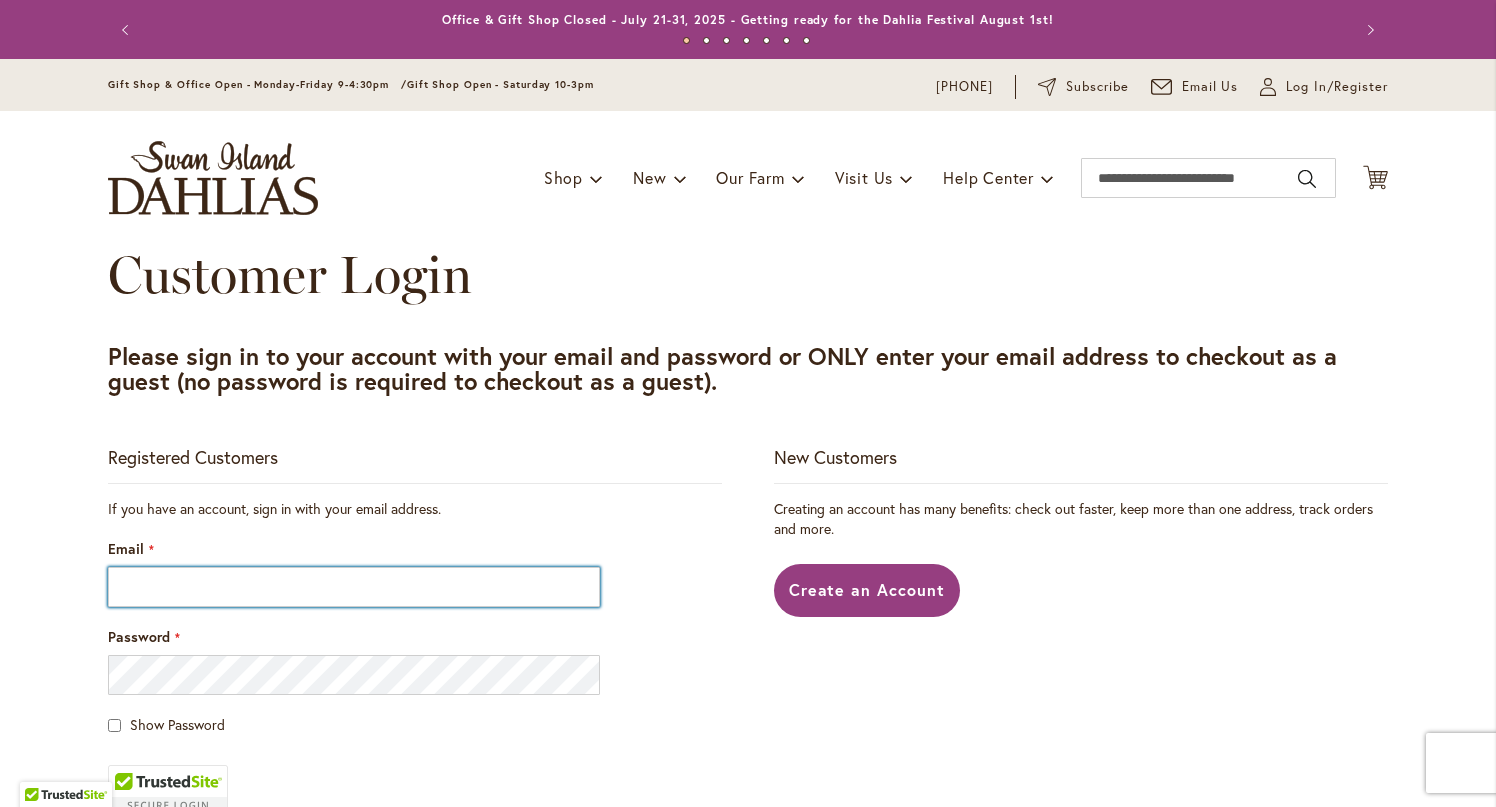 click on "Email" at bounding box center [354, 587] 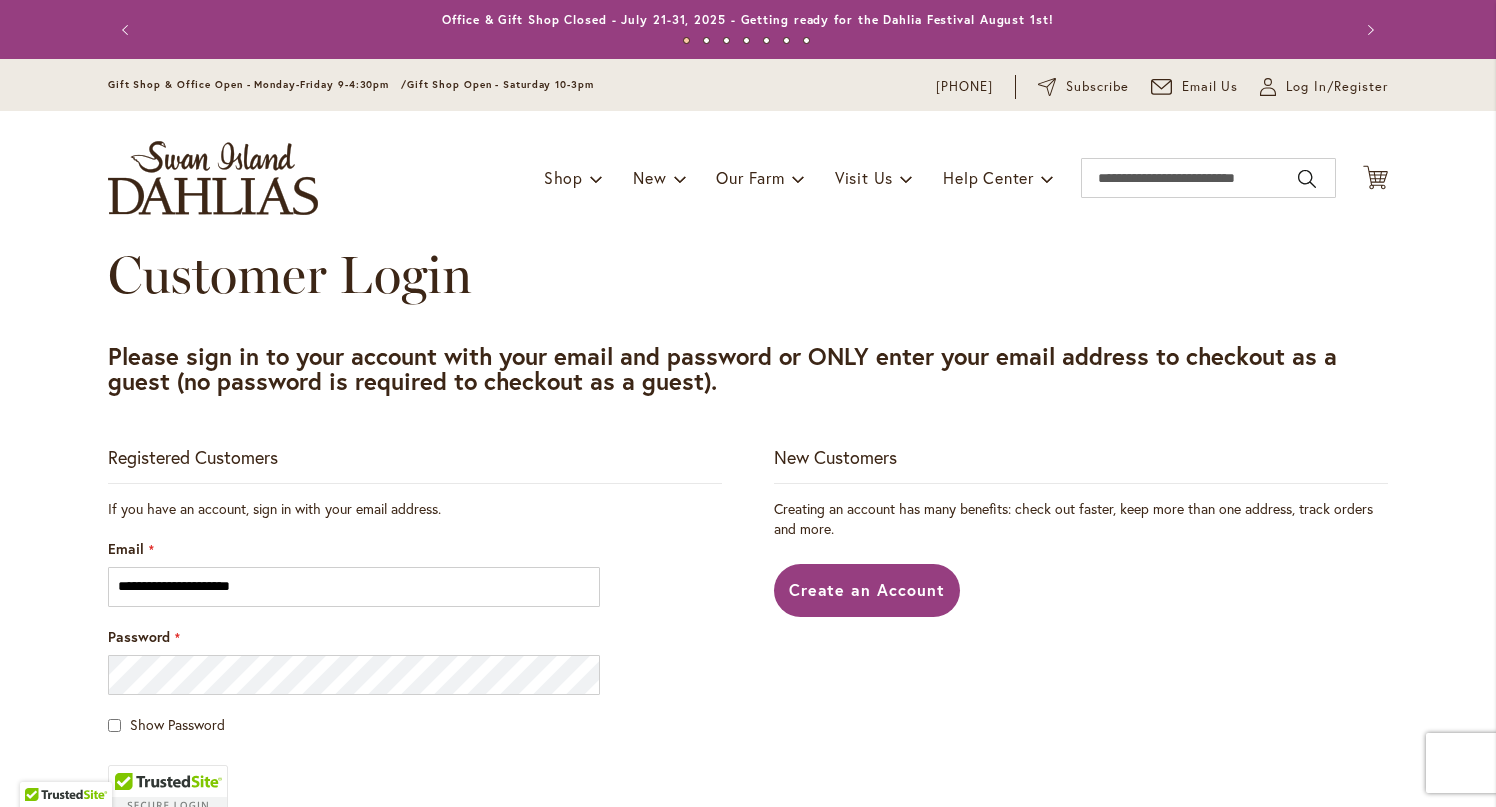 click on "Show Password" at bounding box center (415, 725) 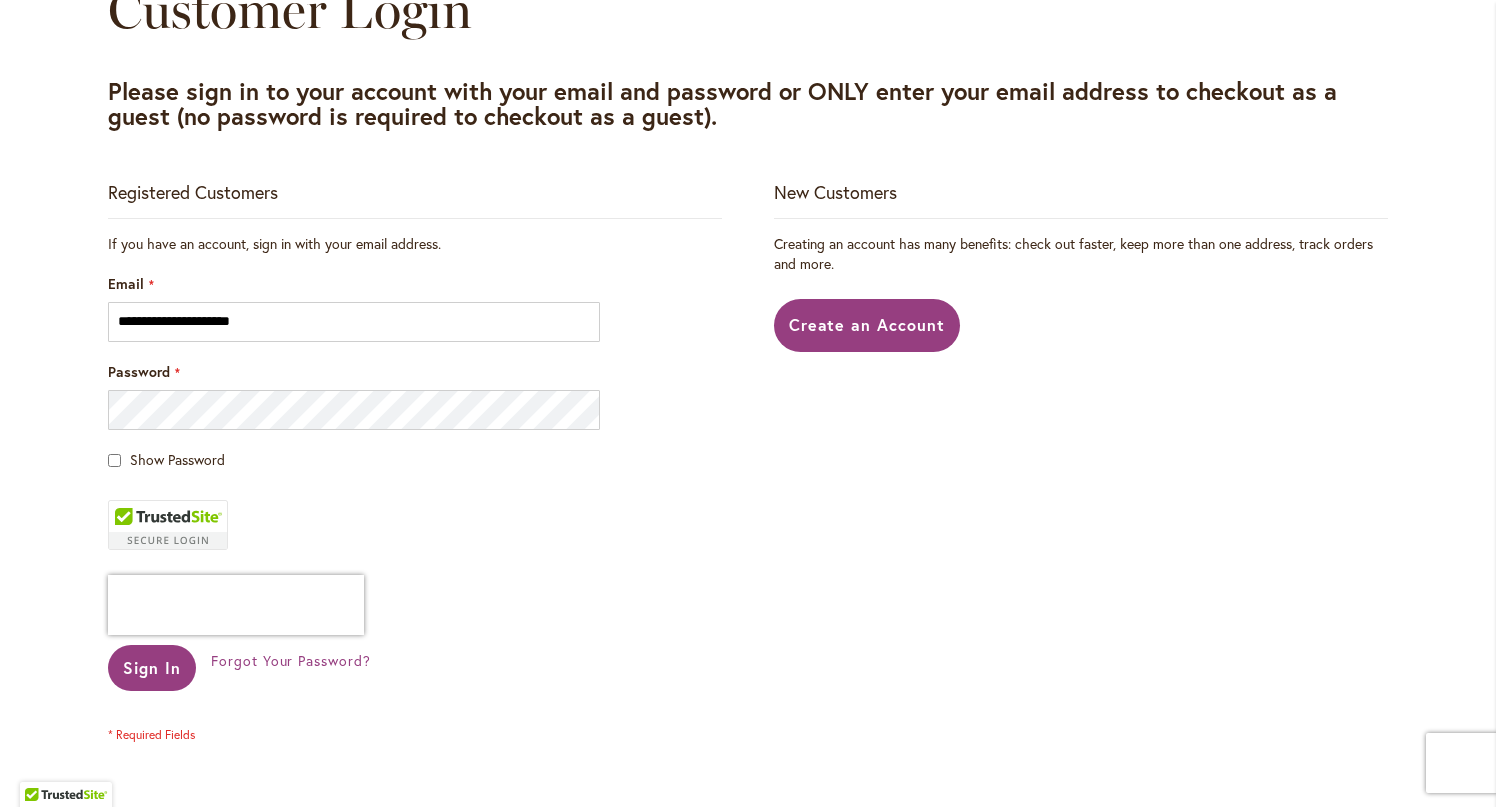 scroll, scrollTop: 280, scrollLeft: 0, axis: vertical 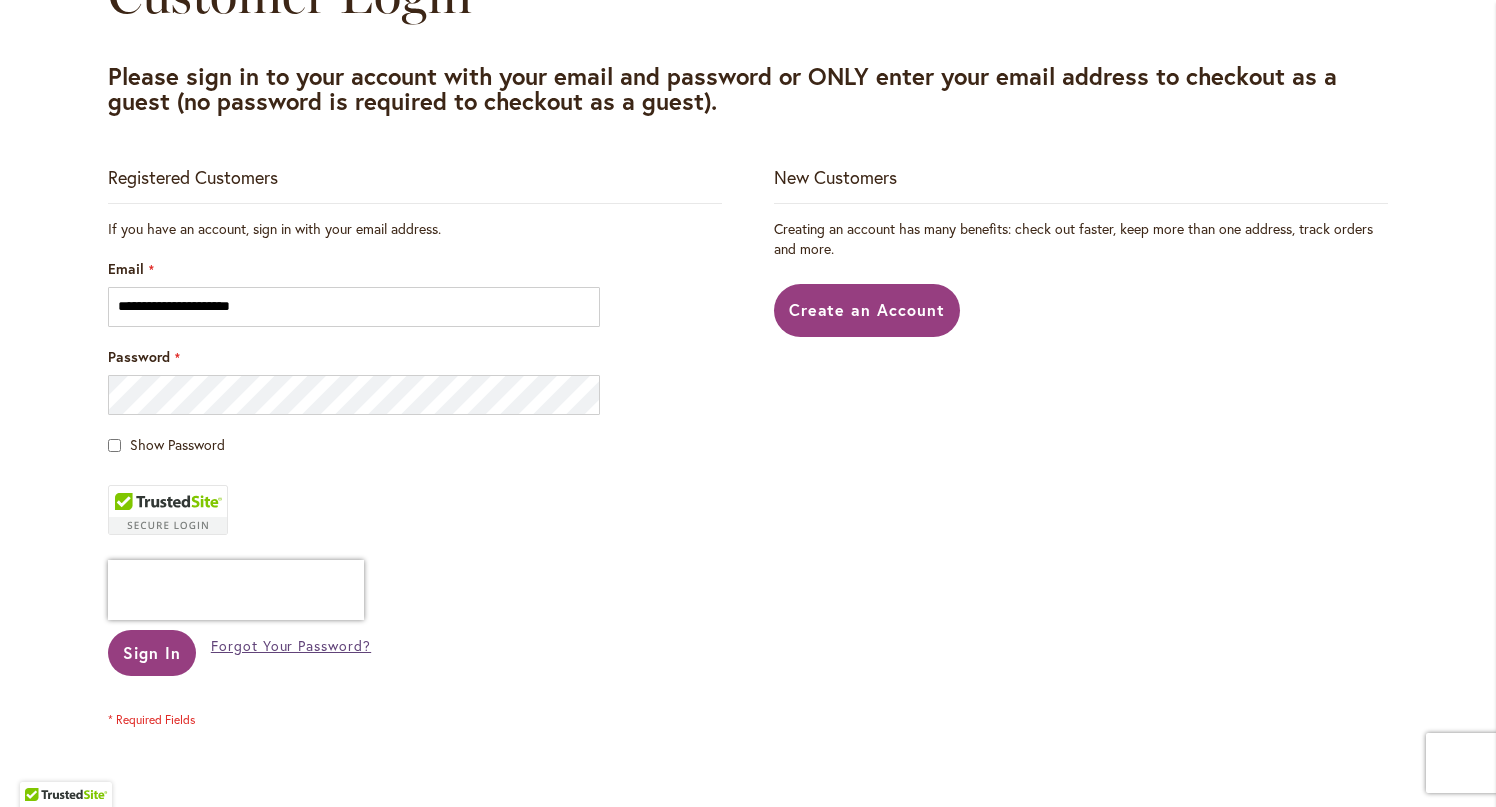 click on "Forgot Your Password?" at bounding box center (291, 645) 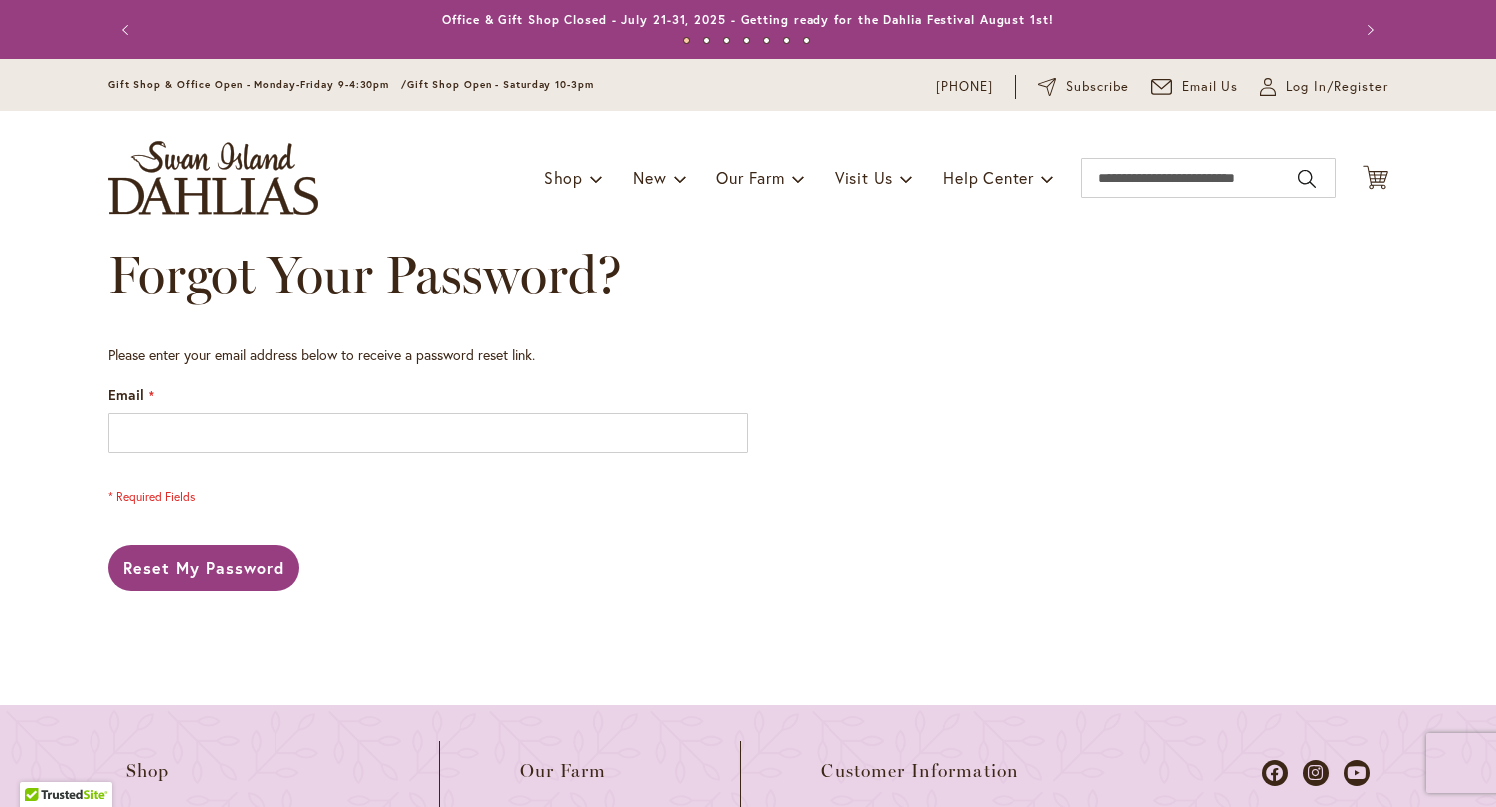 scroll, scrollTop: 0, scrollLeft: 0, axis: both 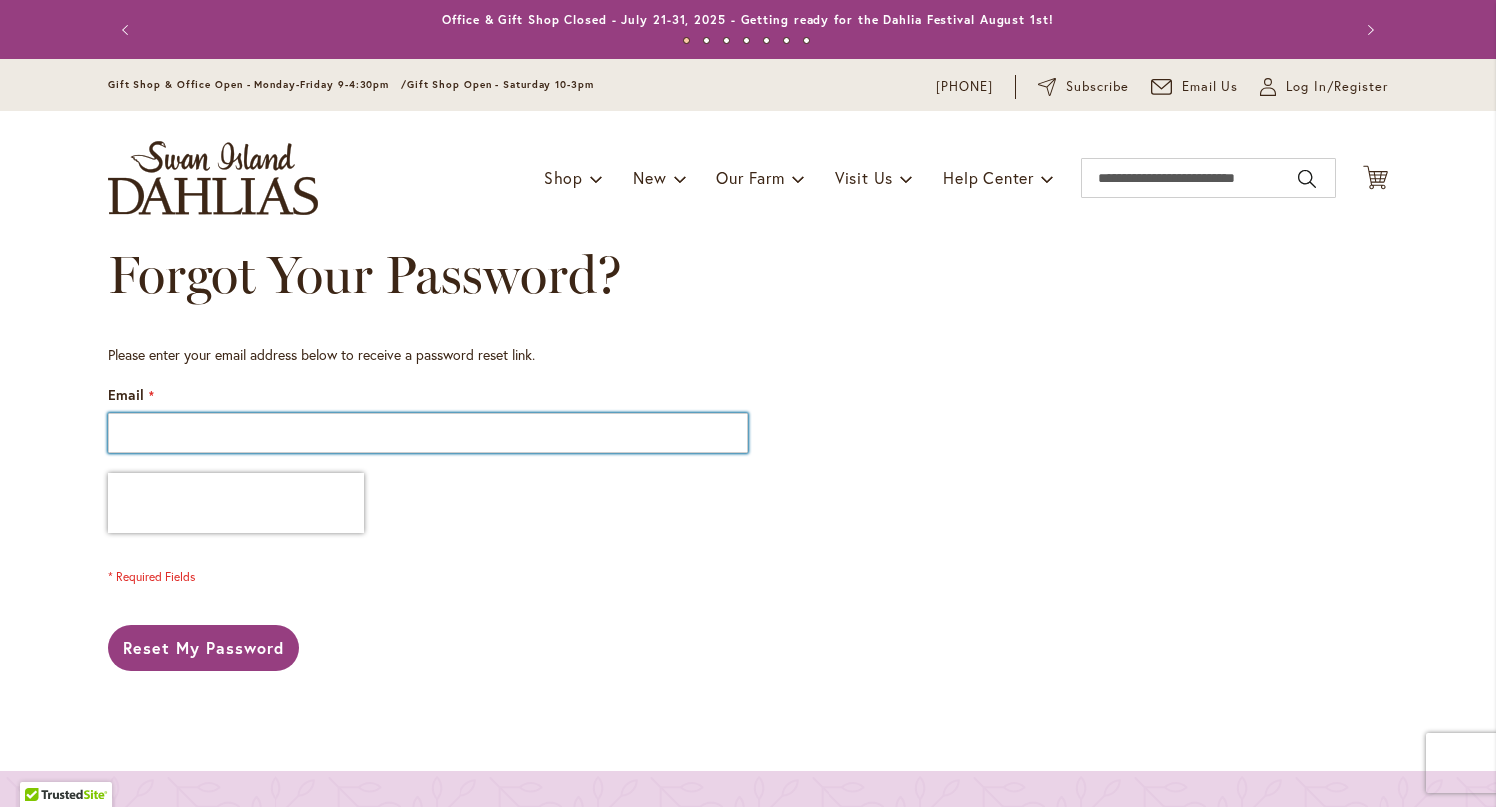 click on "Email" at bounding box center [428, 433] 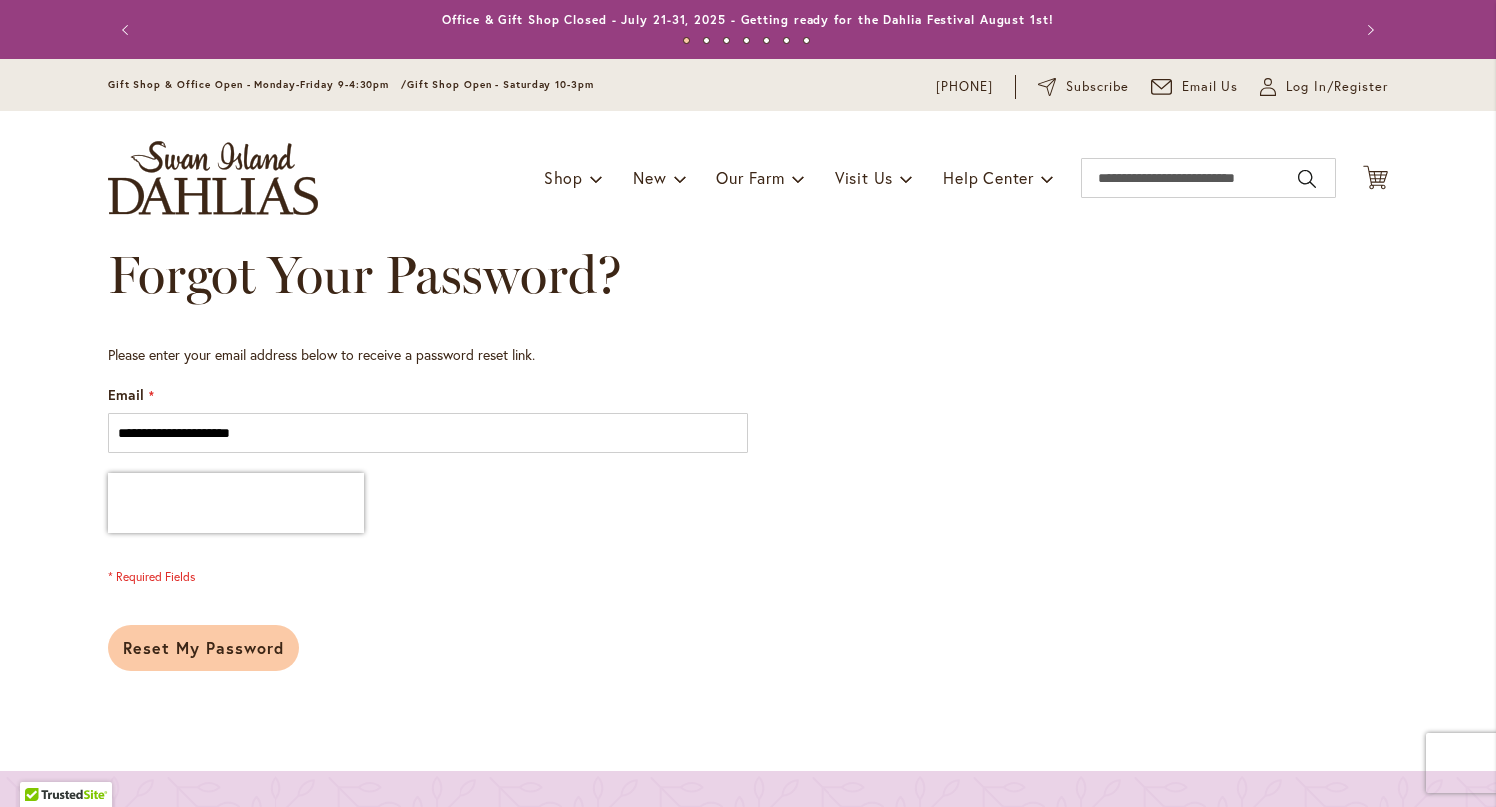 click on "Reset My Password" at bounding box center (203, 647) 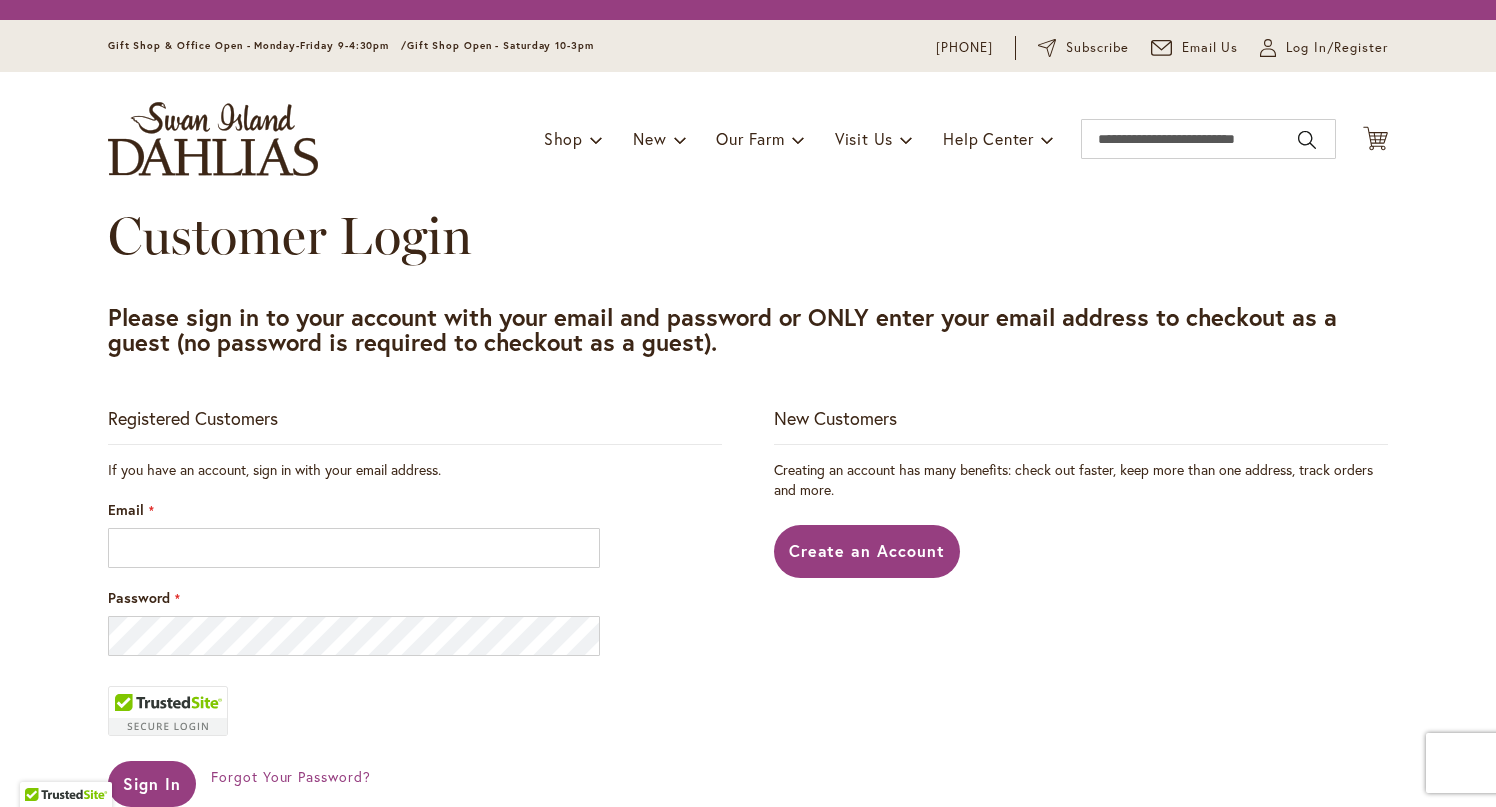 scroll, scrollTop: 0, scrollLeft: 0, axis: both 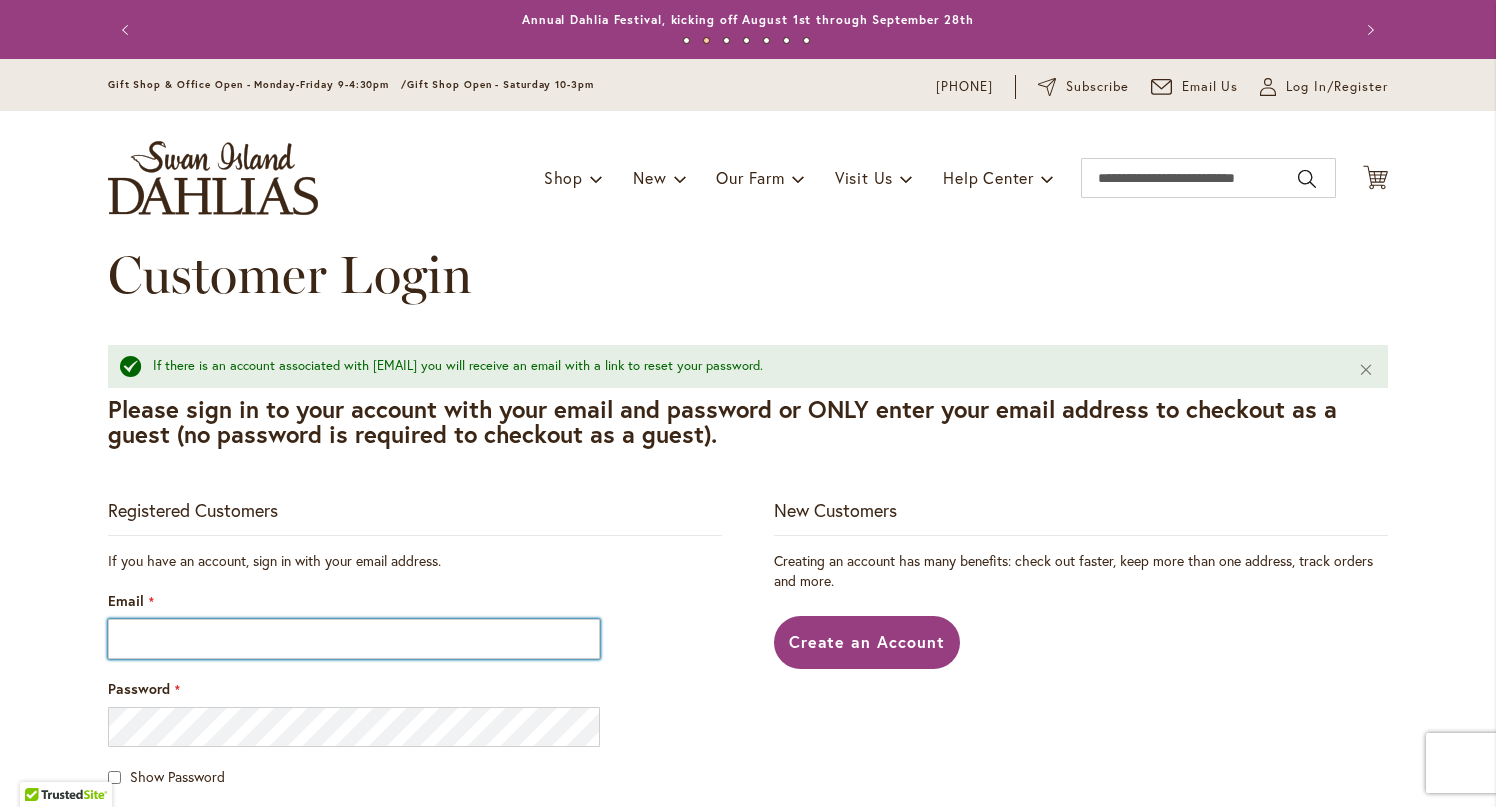 click on "Email" at bounding box center (354, 639) 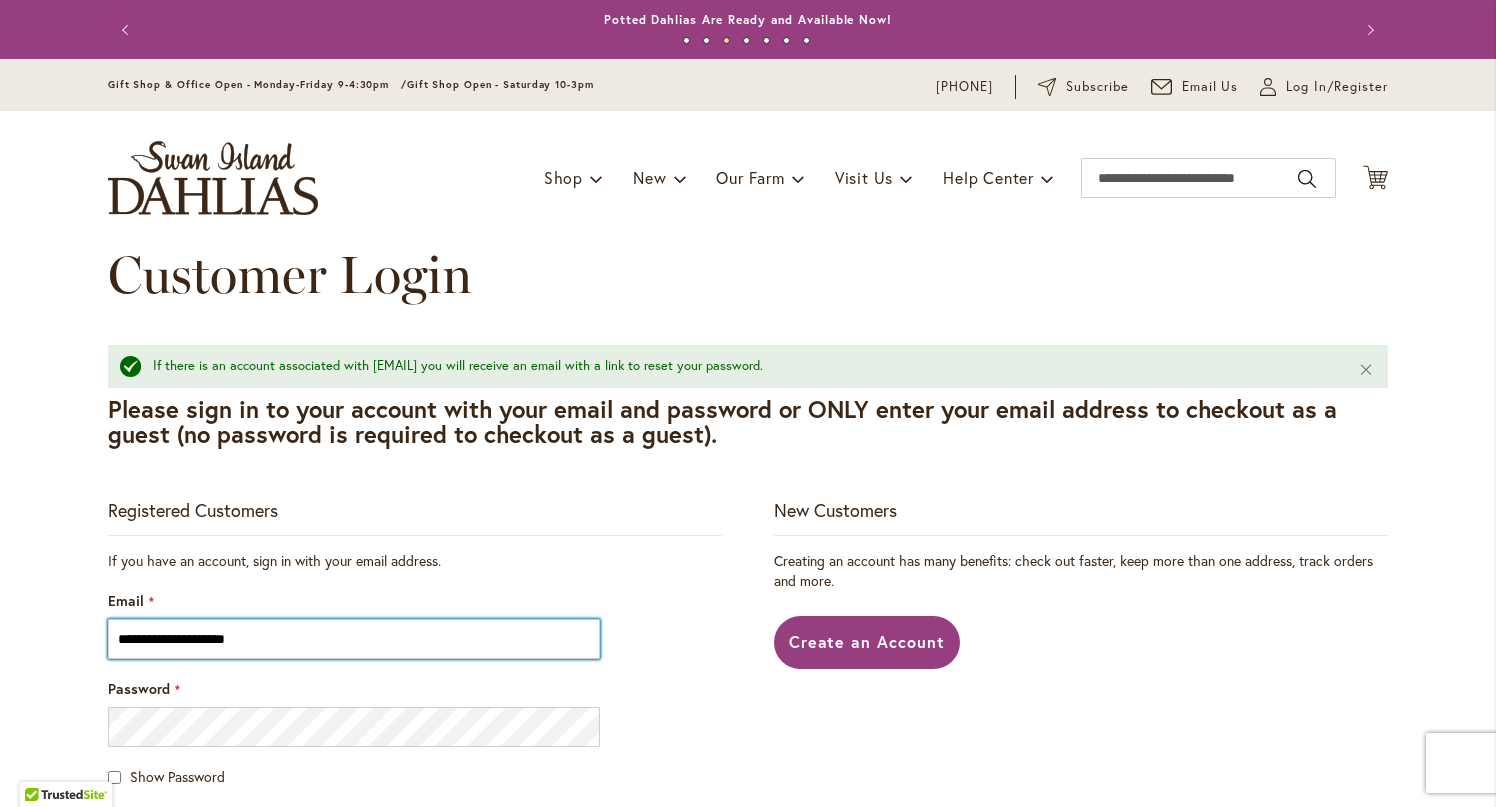 type on "**********" 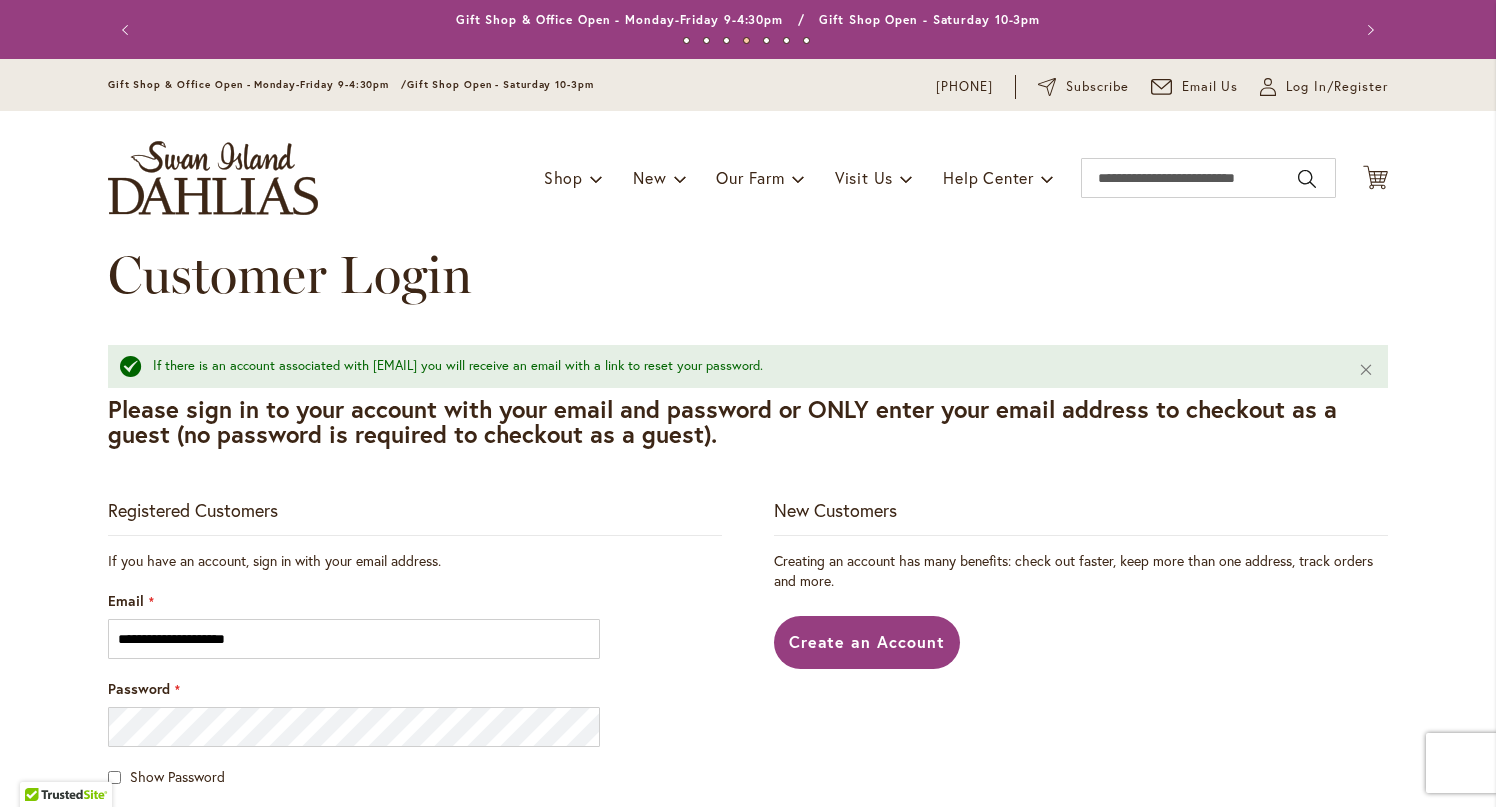 click on "If you have an account, sign in with your email address.
Email
[EMAIL]
Password
Show Password
Sign In
Forgot Your Password?" at bounding box center (415, 805) 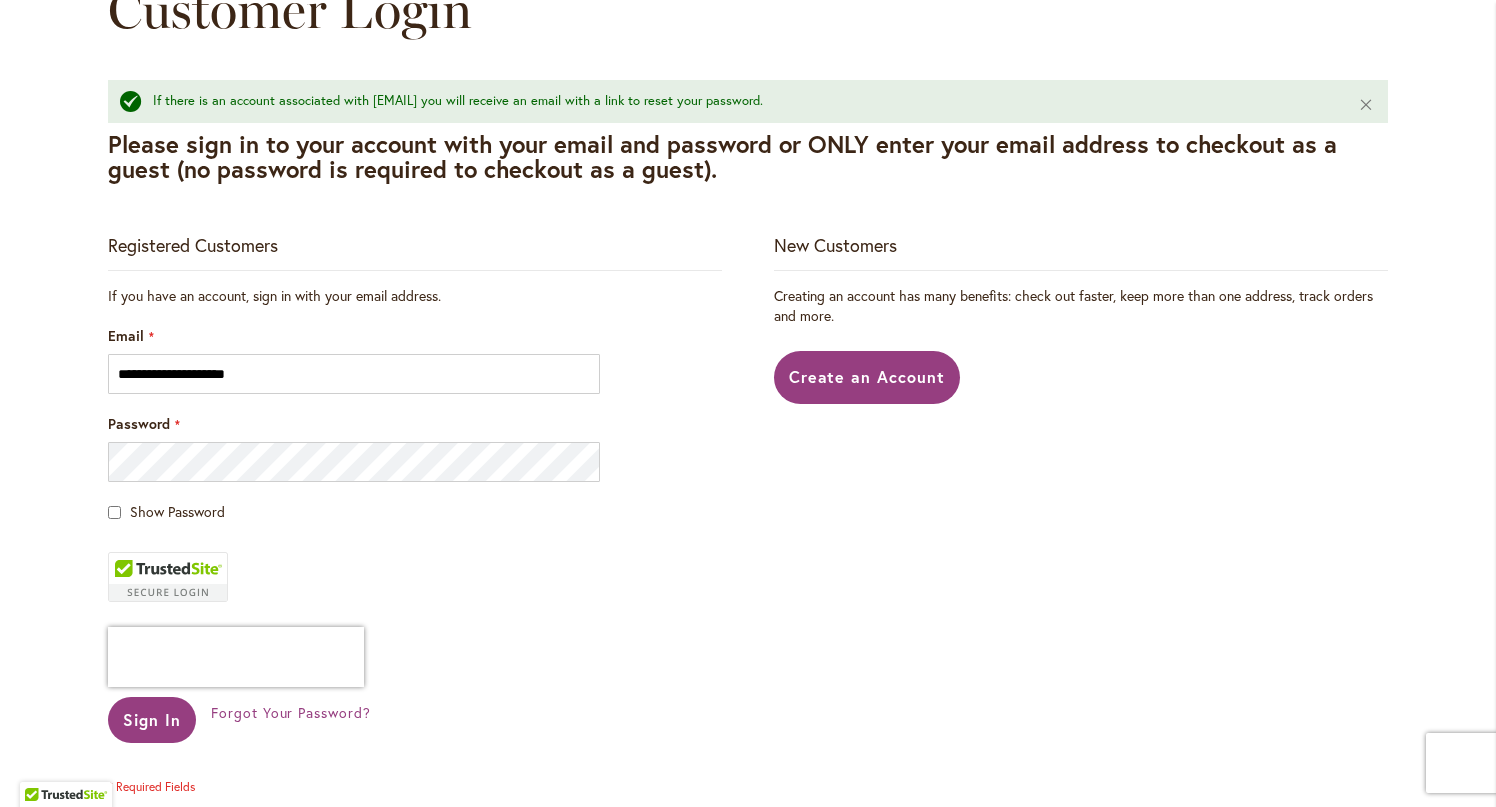 scroll, scrollTop: 280, scrollLeft: 0, axis: vertical 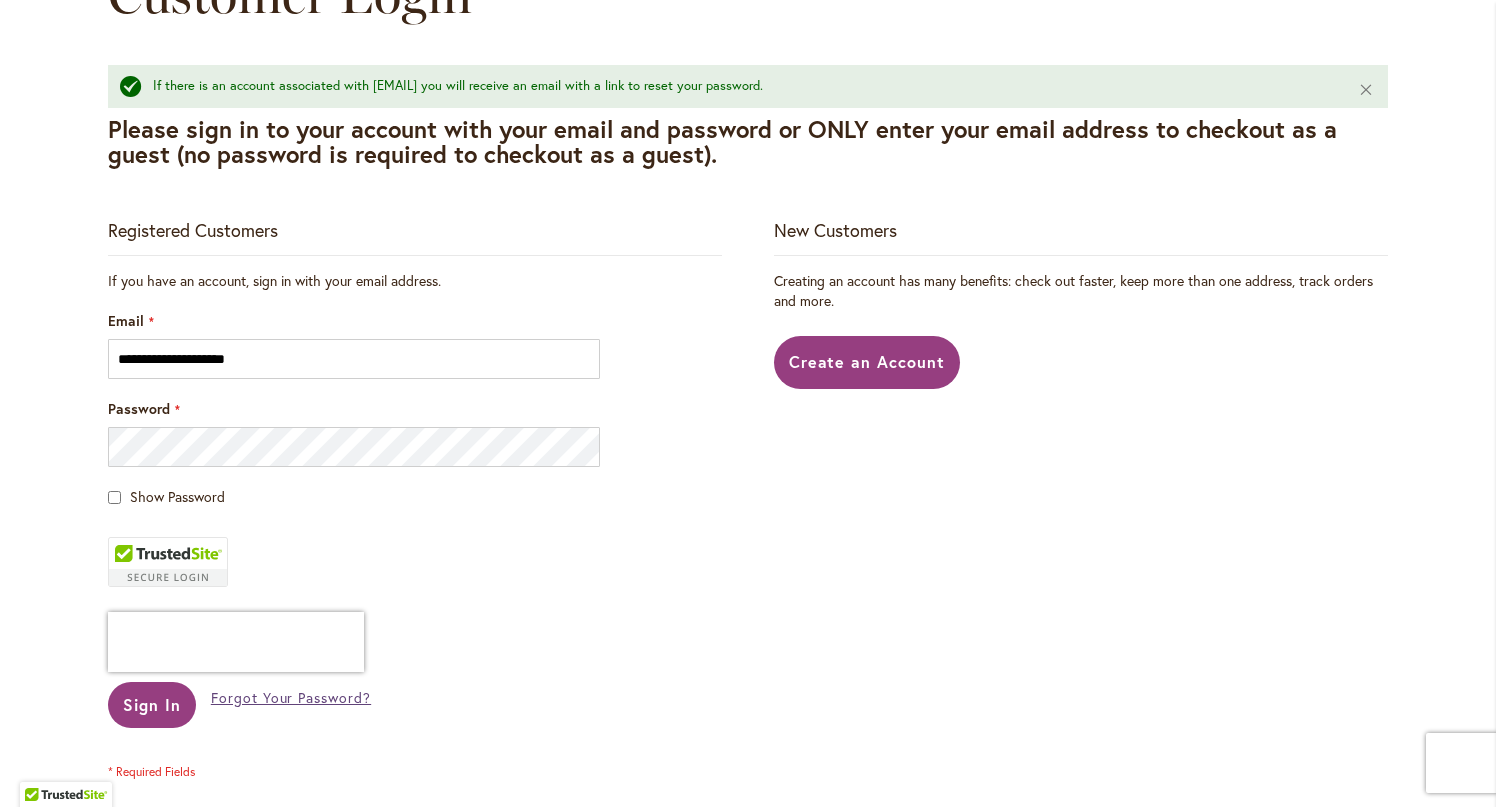click on "Forgot Your Password?" at bounding box center [291, 697] 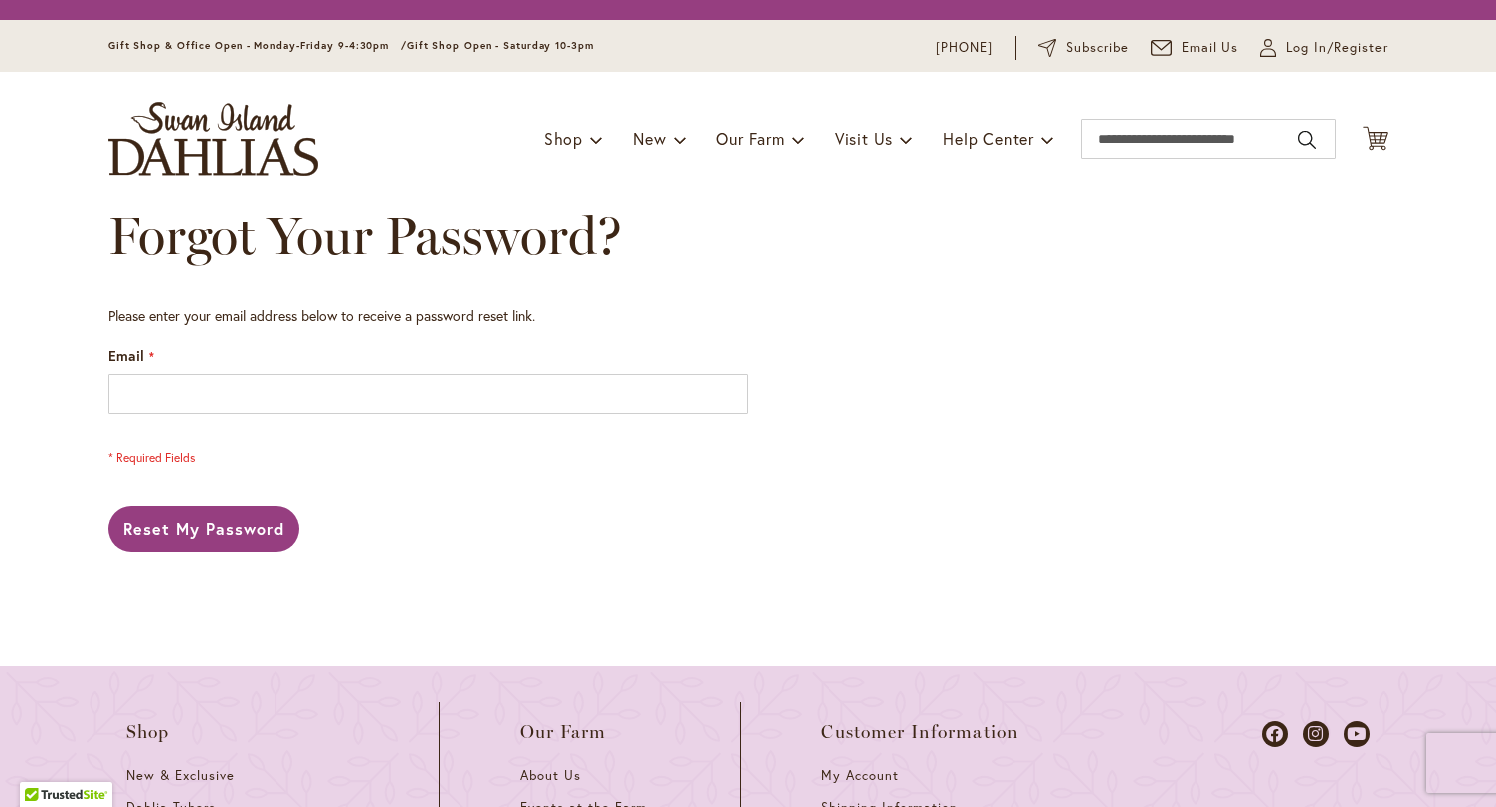 scroll, scrollTop: 0, scrollLeft: 0, axis: both 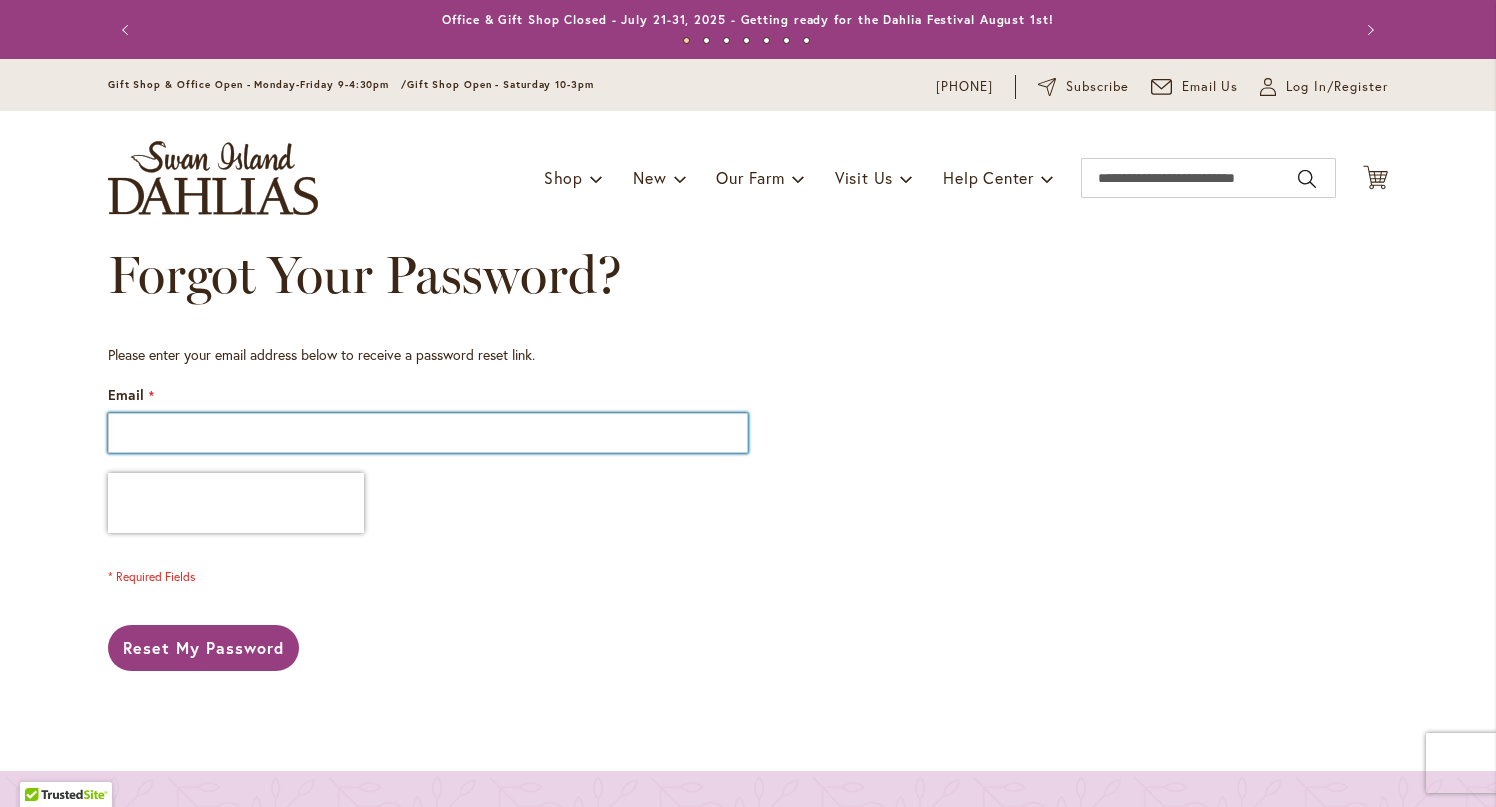 click on "Email" at bounding box center [428, 433] 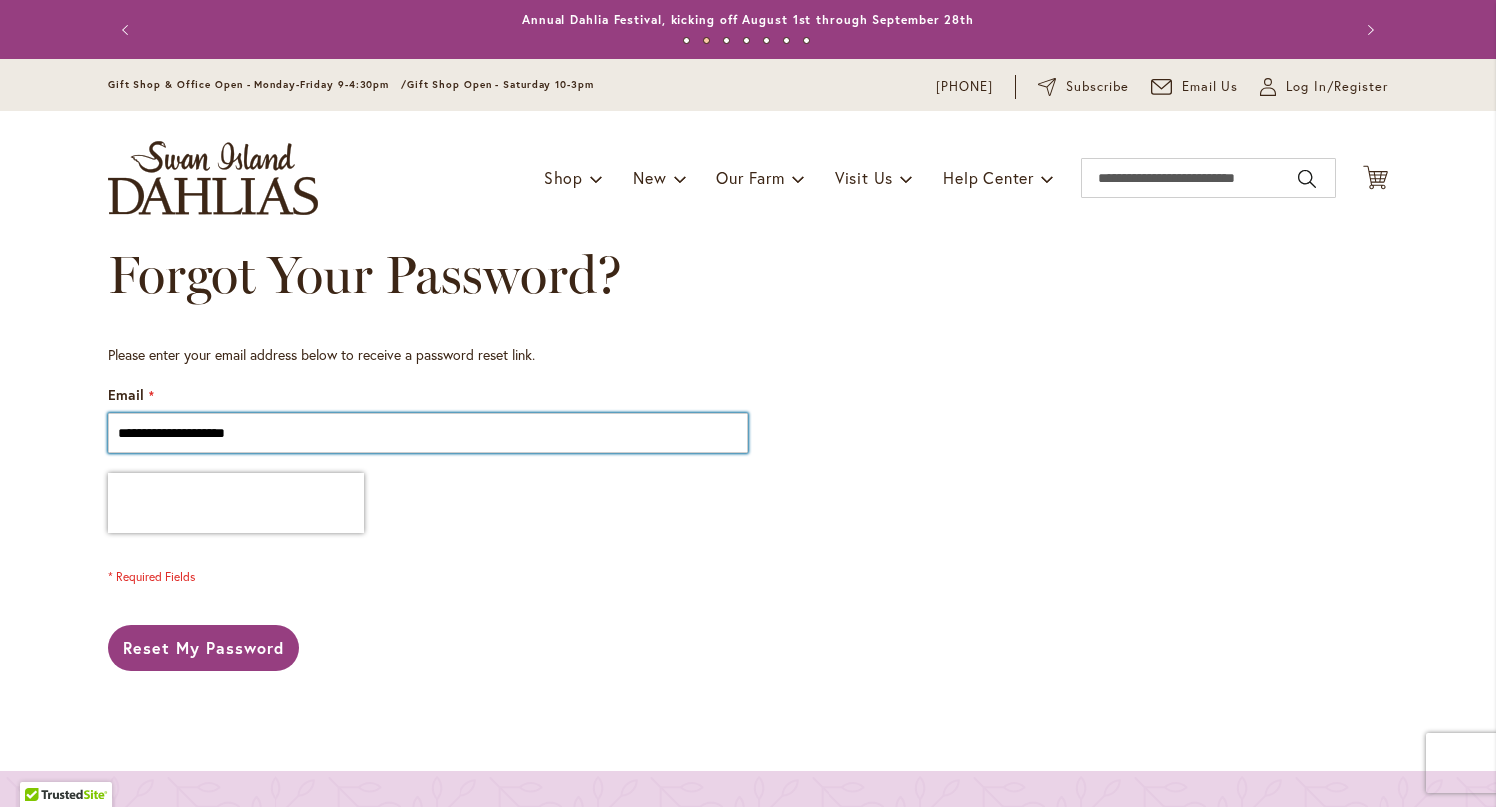 type on "**********" 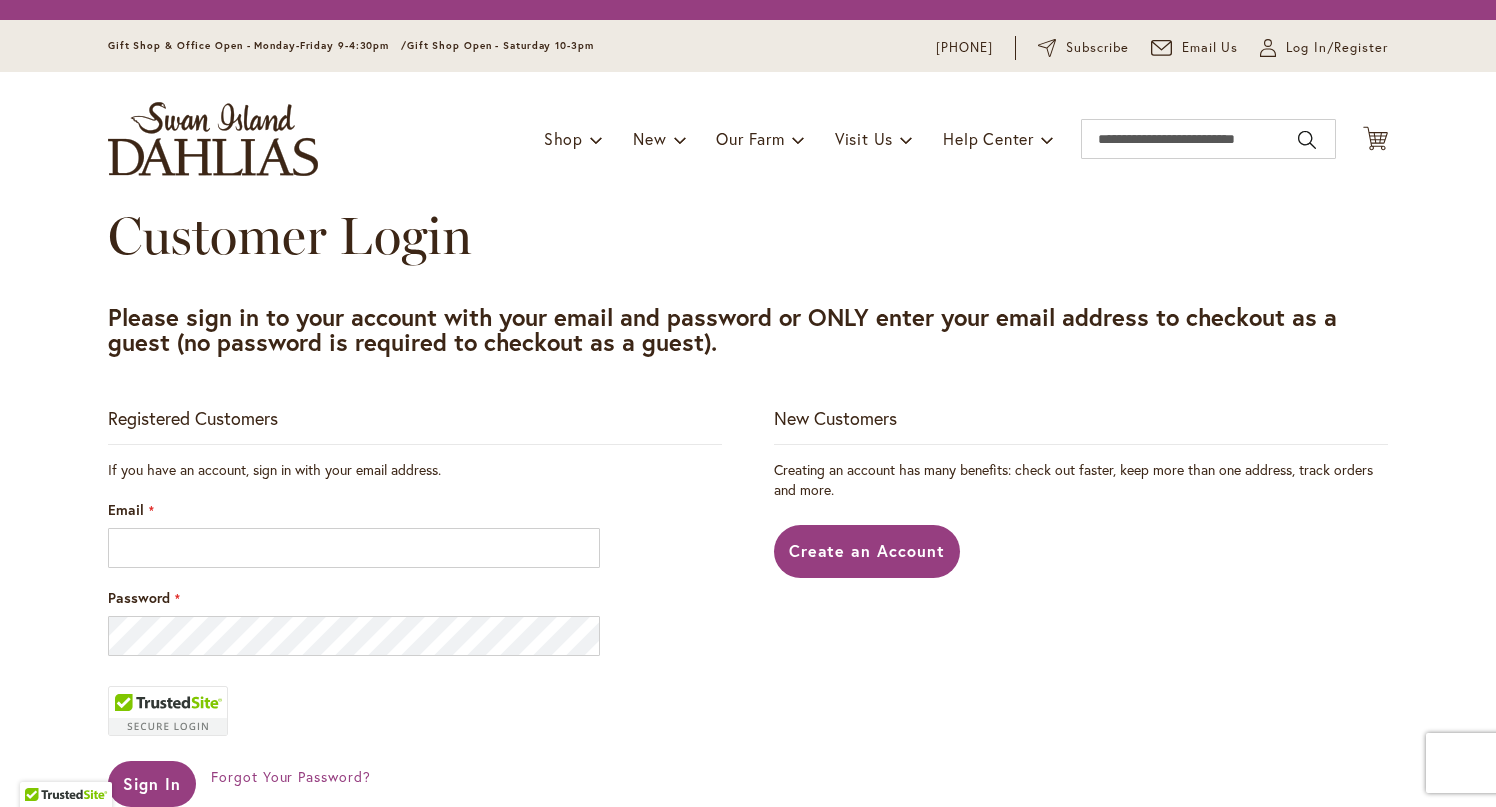 scroll, scrollTop: 0, scrollLeft: 0, axis: both 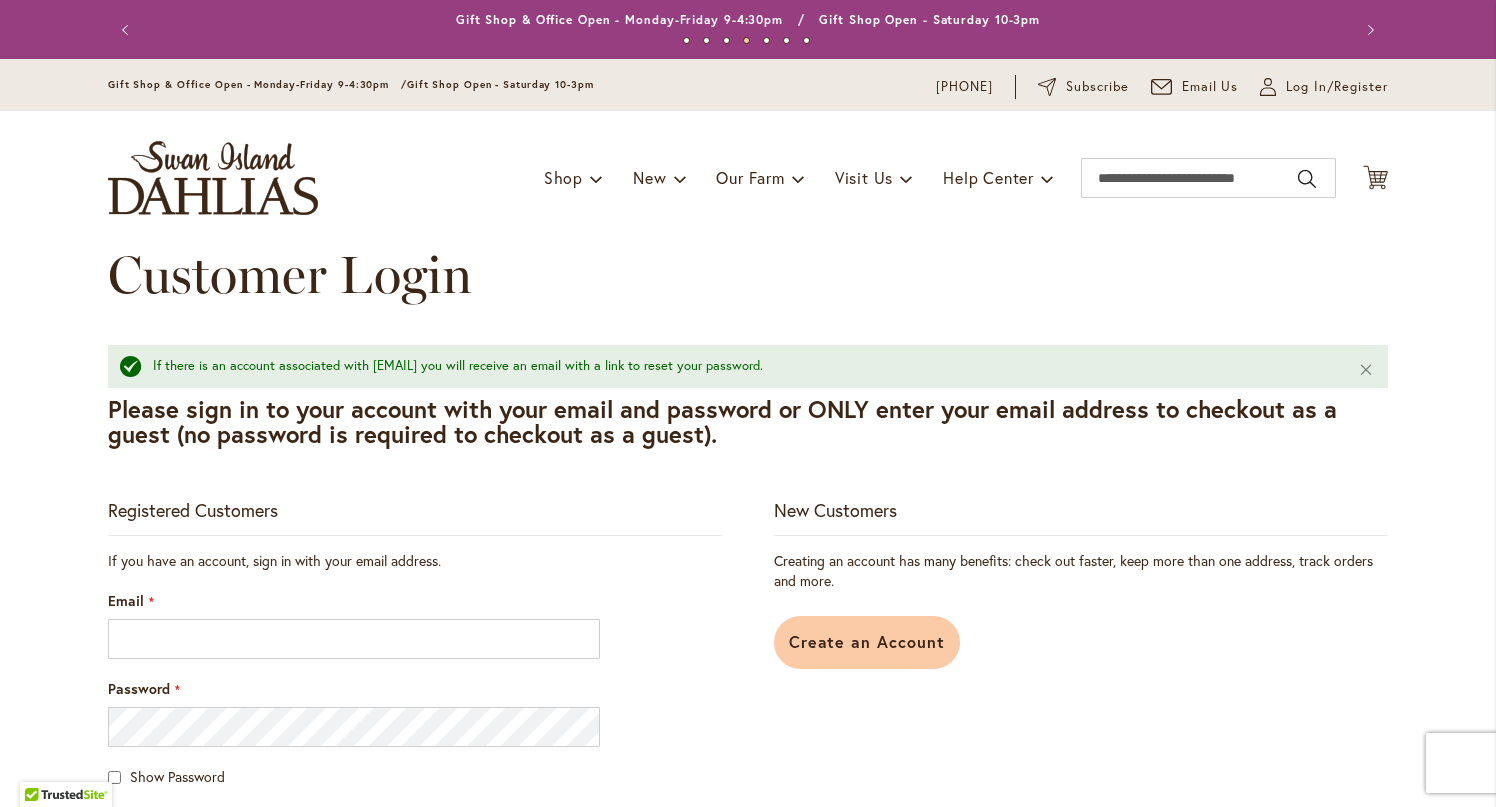 click on "Create an Account" at bounding box center [867, 641] 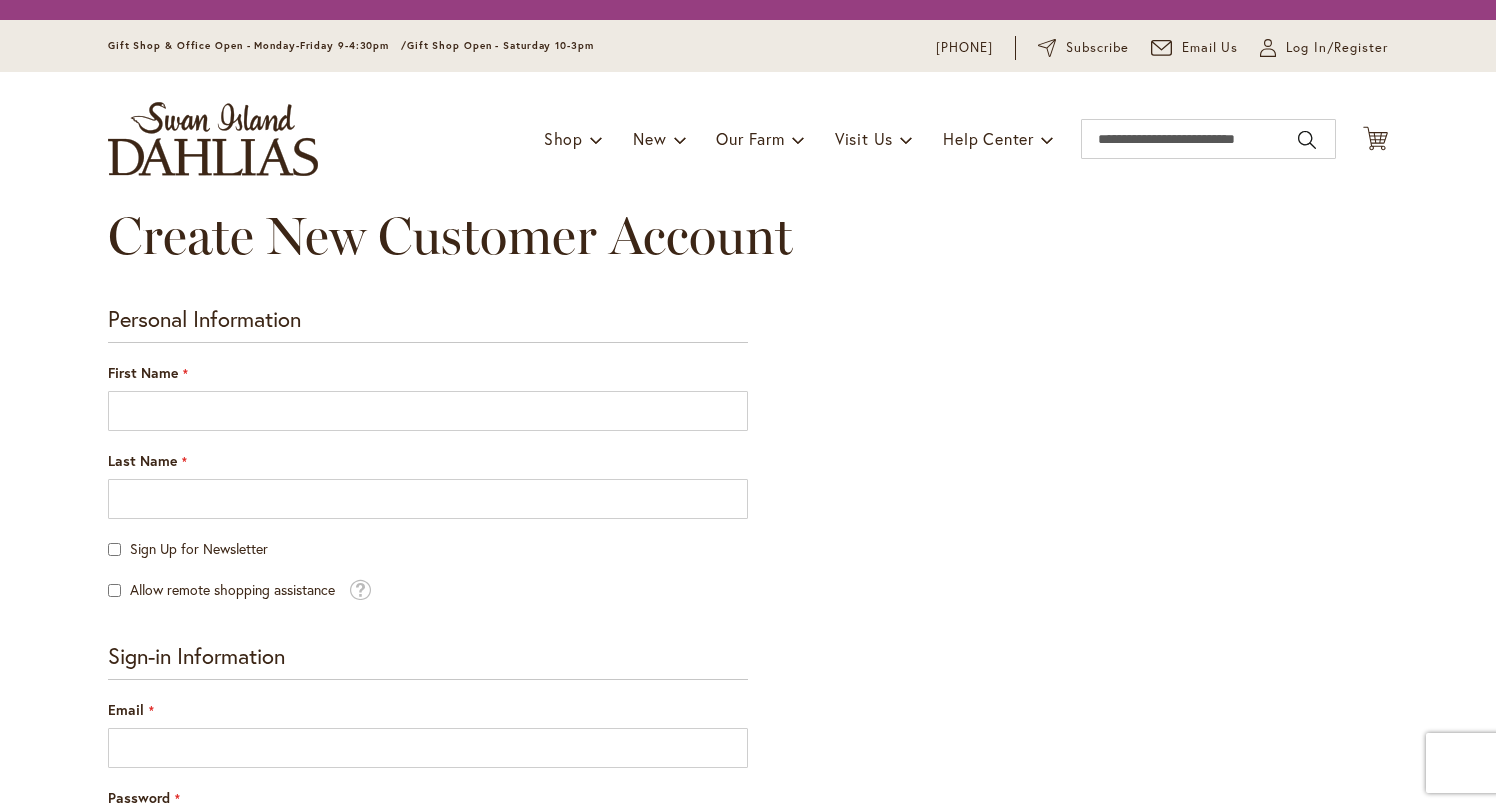 scroll, scrollTop: 0, scrollLeft: 0, axis: both 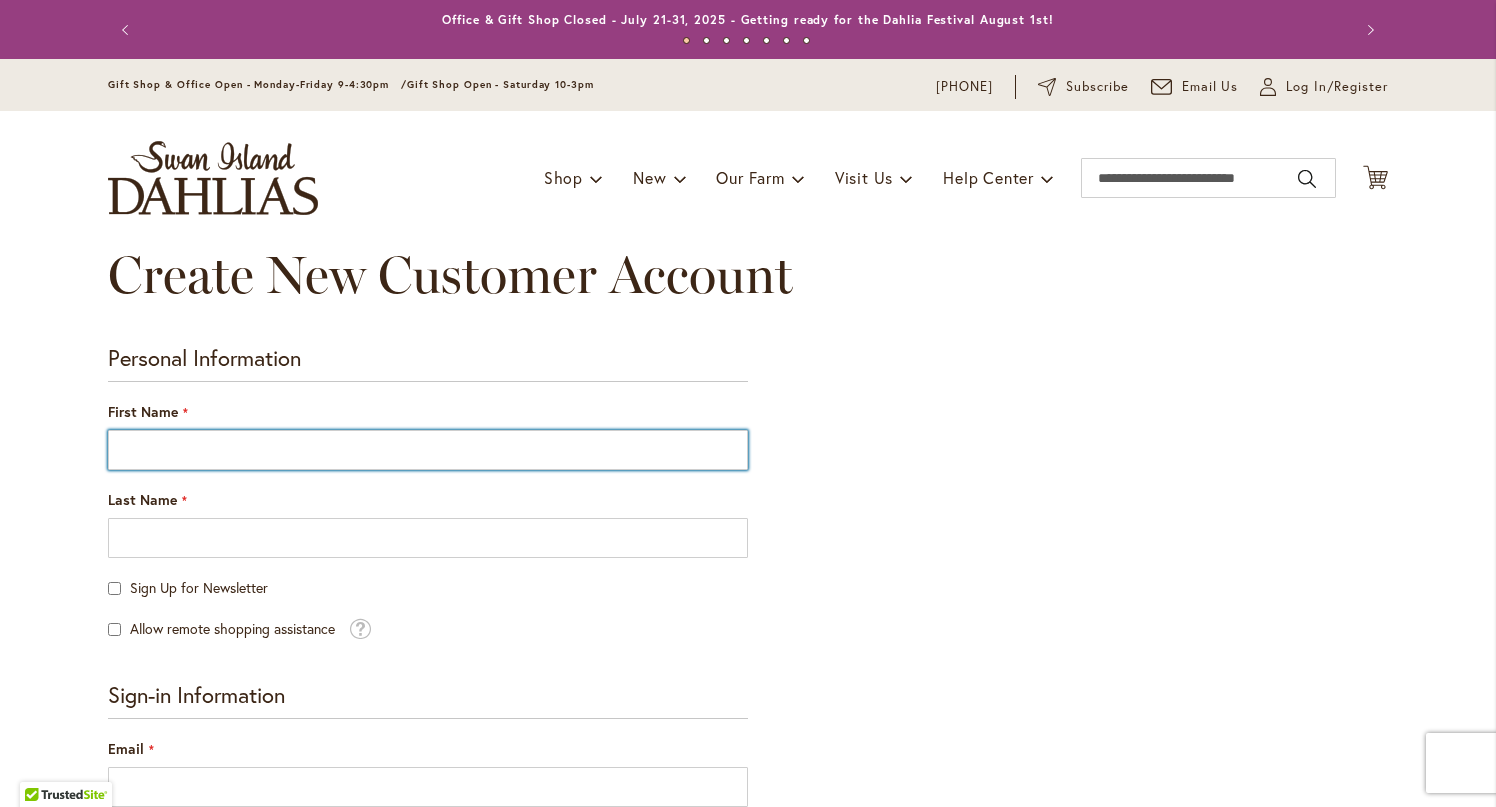 click on "First Name" at bounding box center [428, 450] 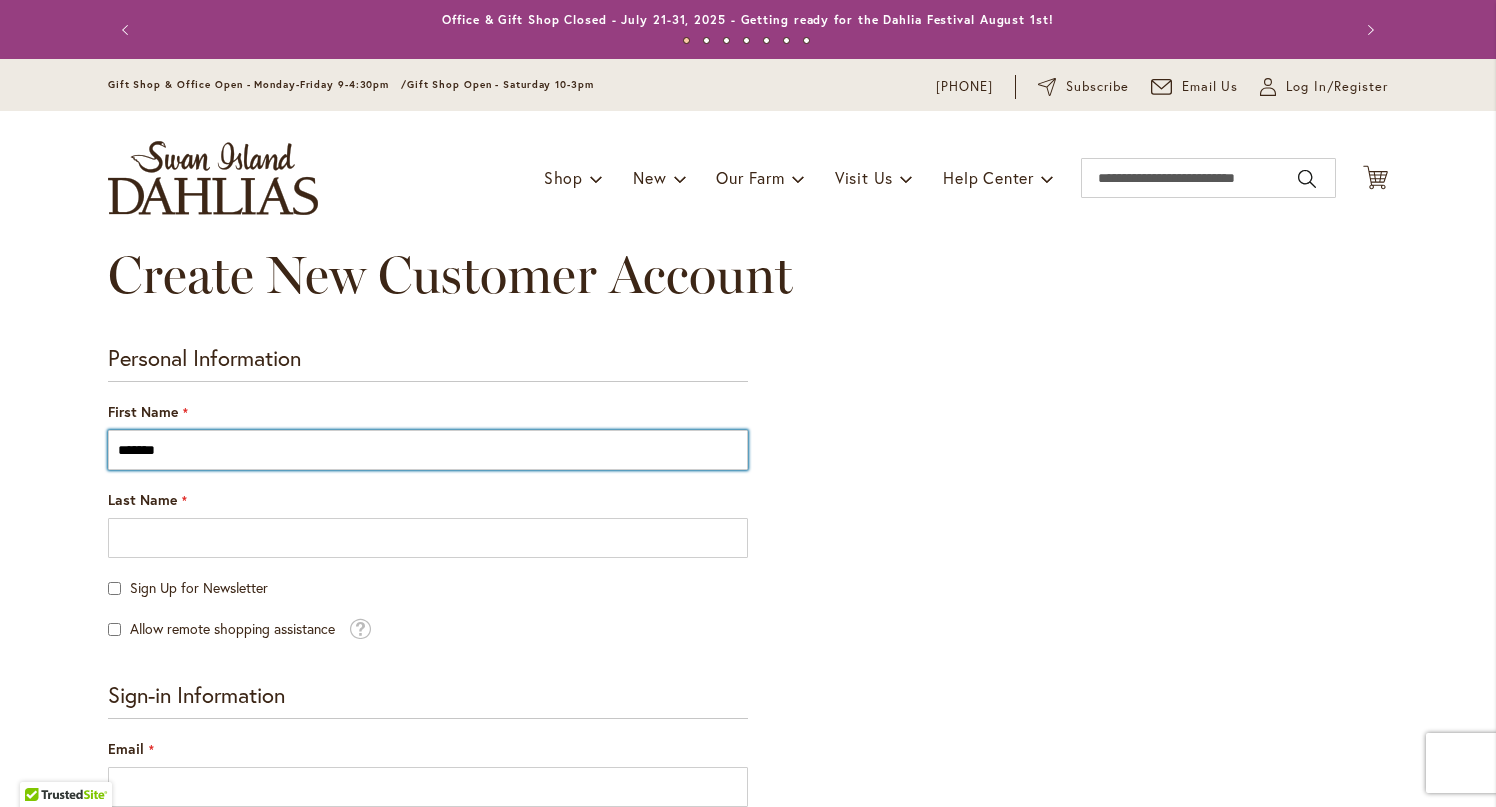 type on "****" 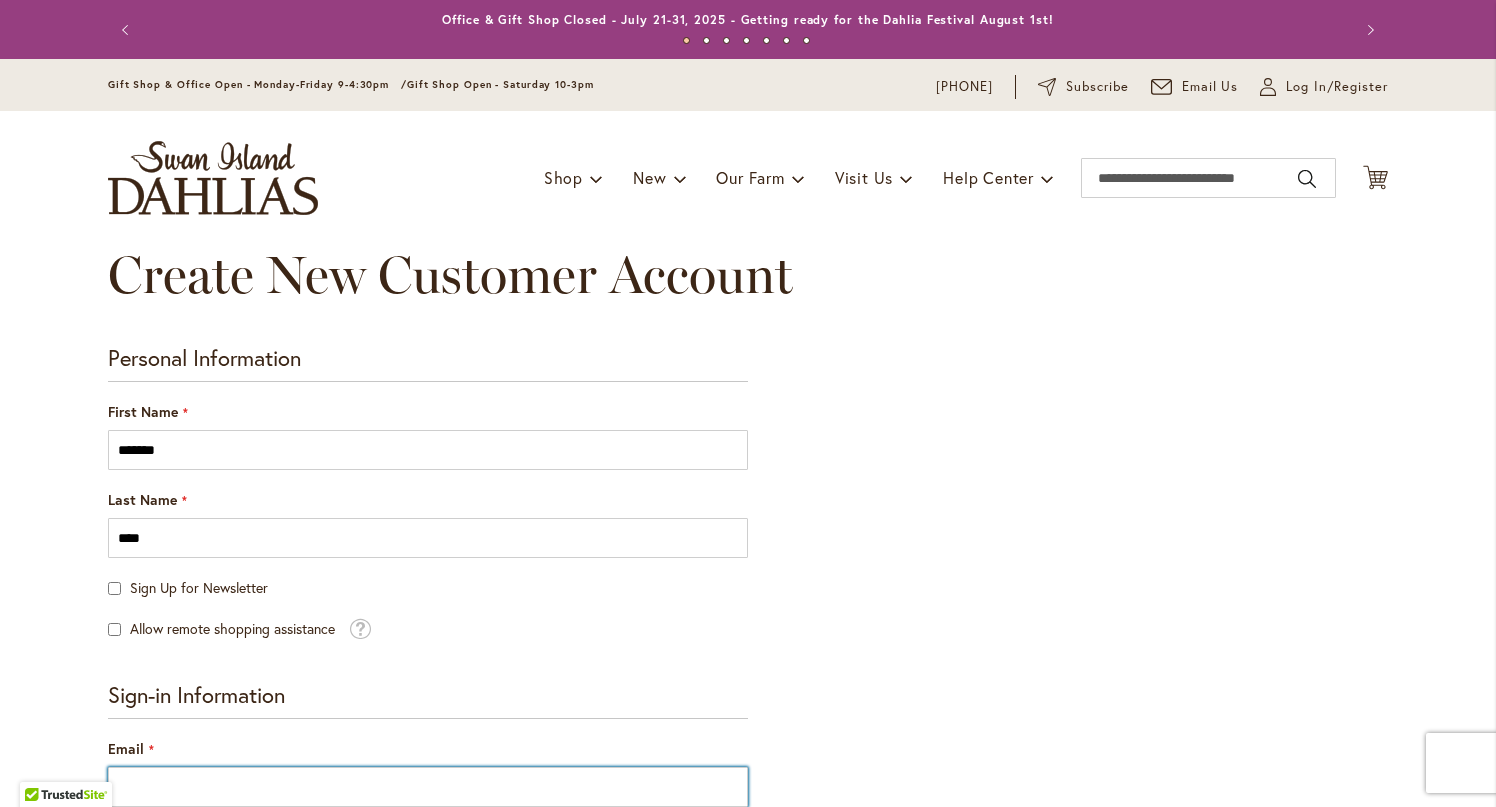 type on "**********" 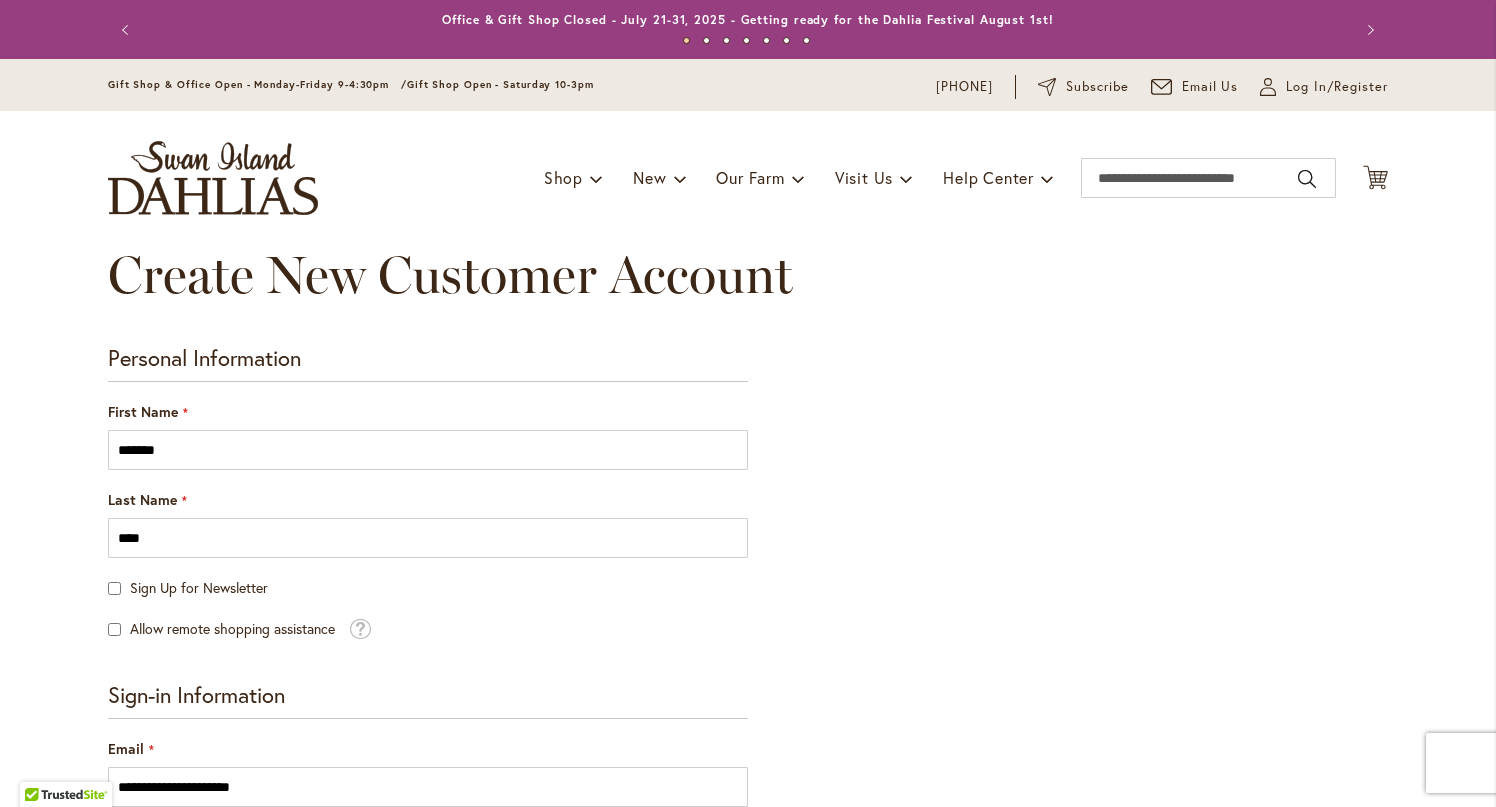 click on "Sign Up for Newsletter" at bounding box center [428, 588] 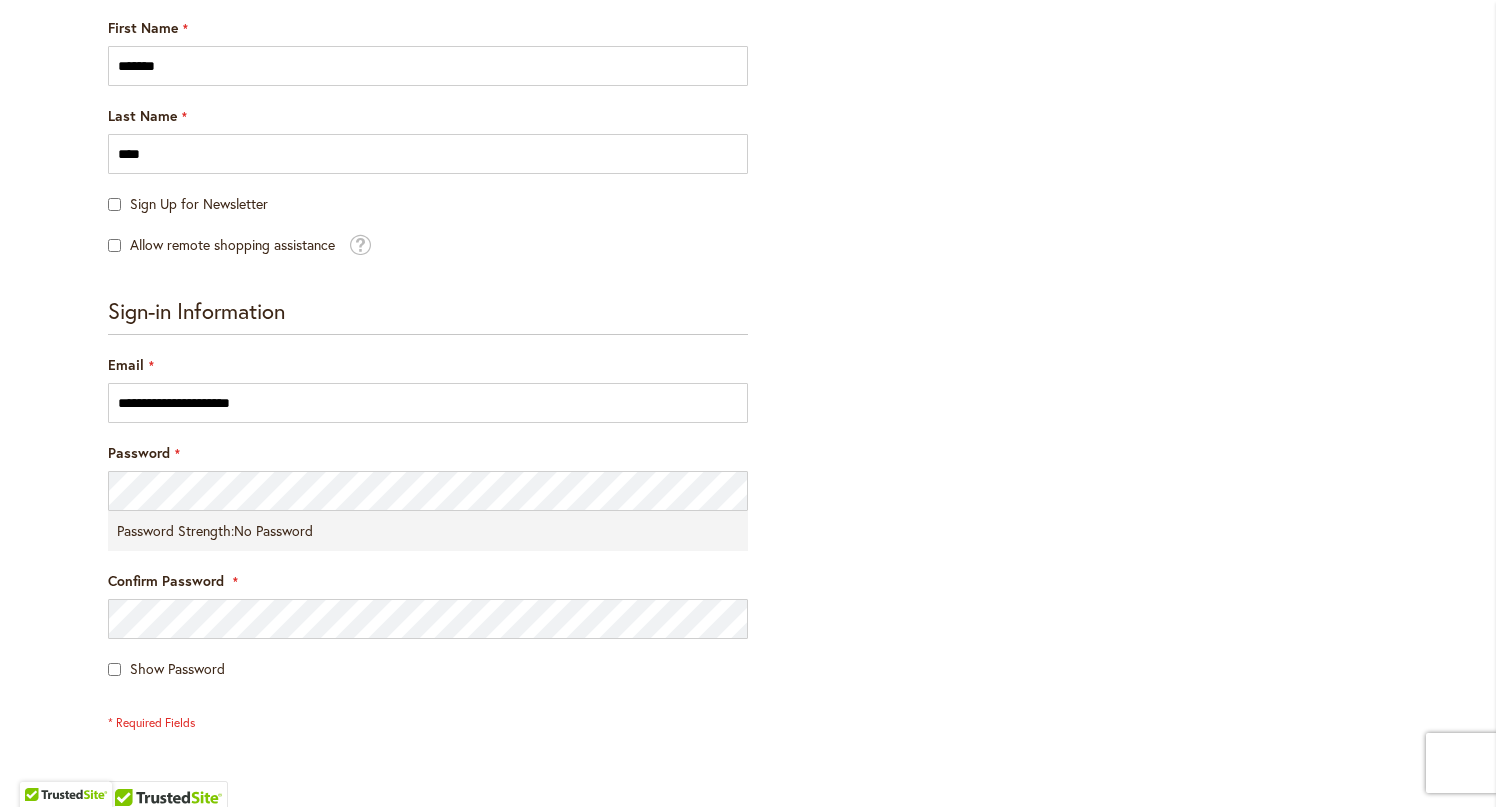 scroll, scrollTop: 400, scrollLeft: 0, axis: vertical 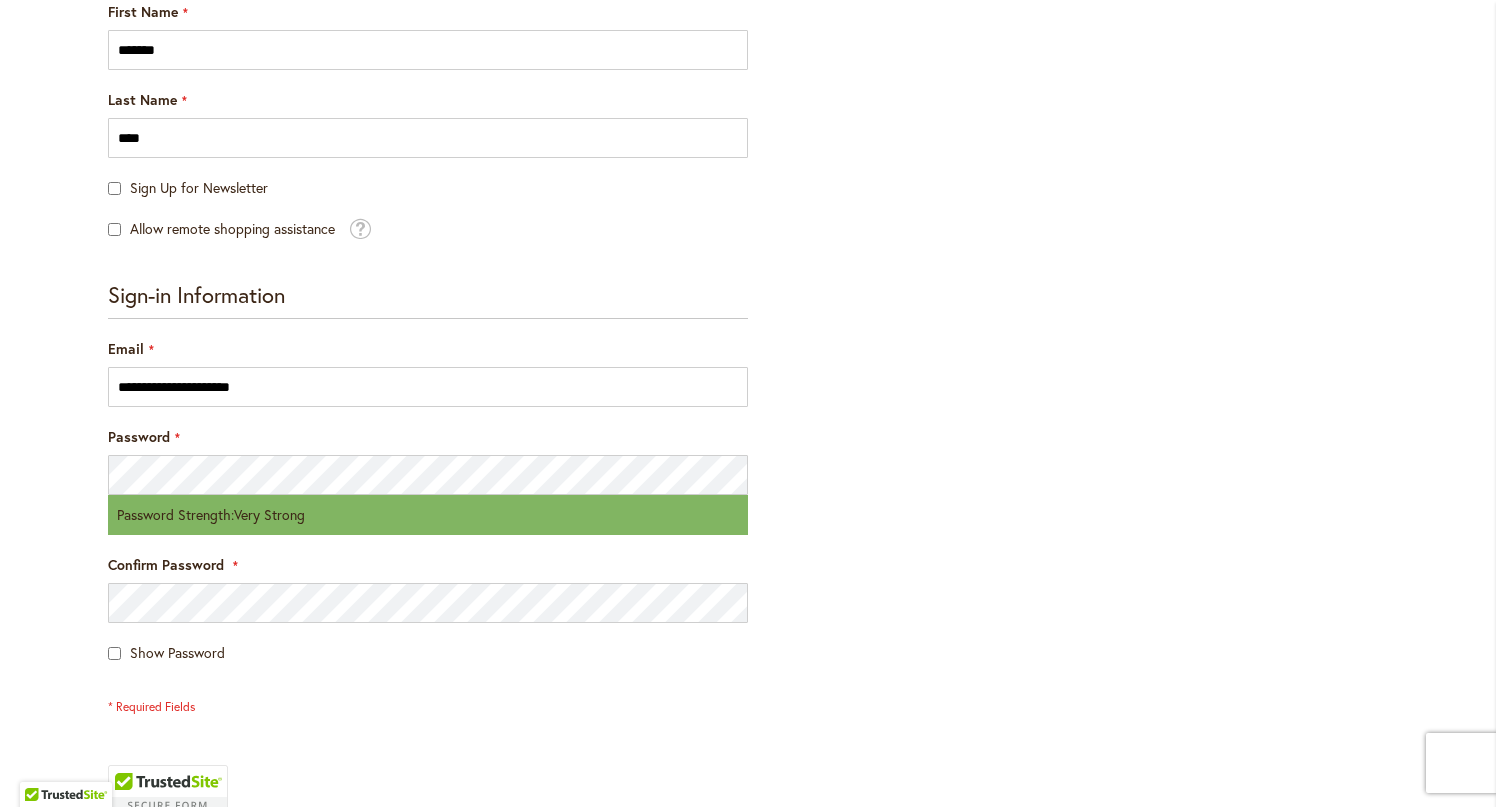 click on "Show Password" at bounding box center (428, 653) 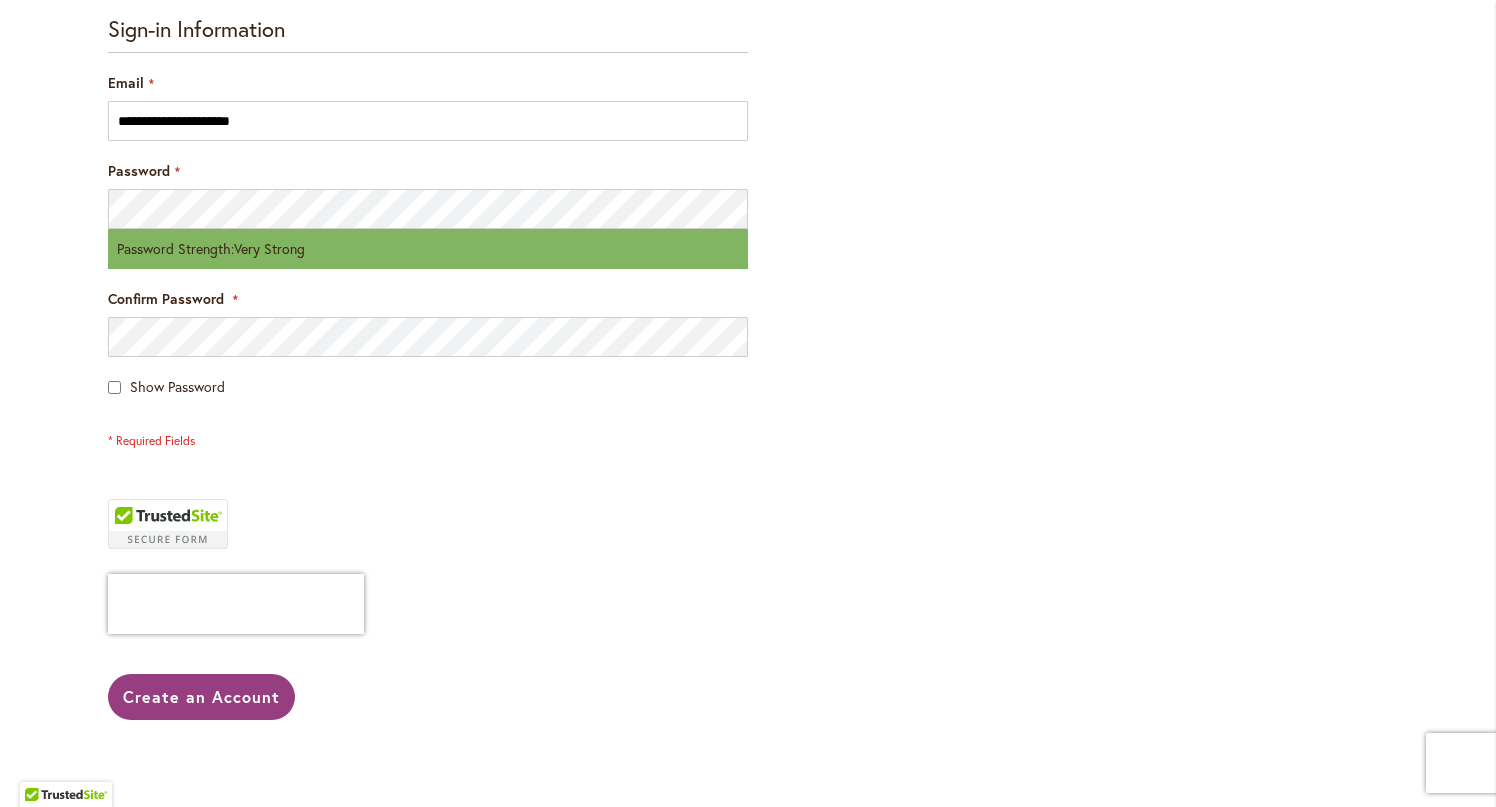 scroll, scrollTop: 680, scrollLeft: 0, axis: vertical 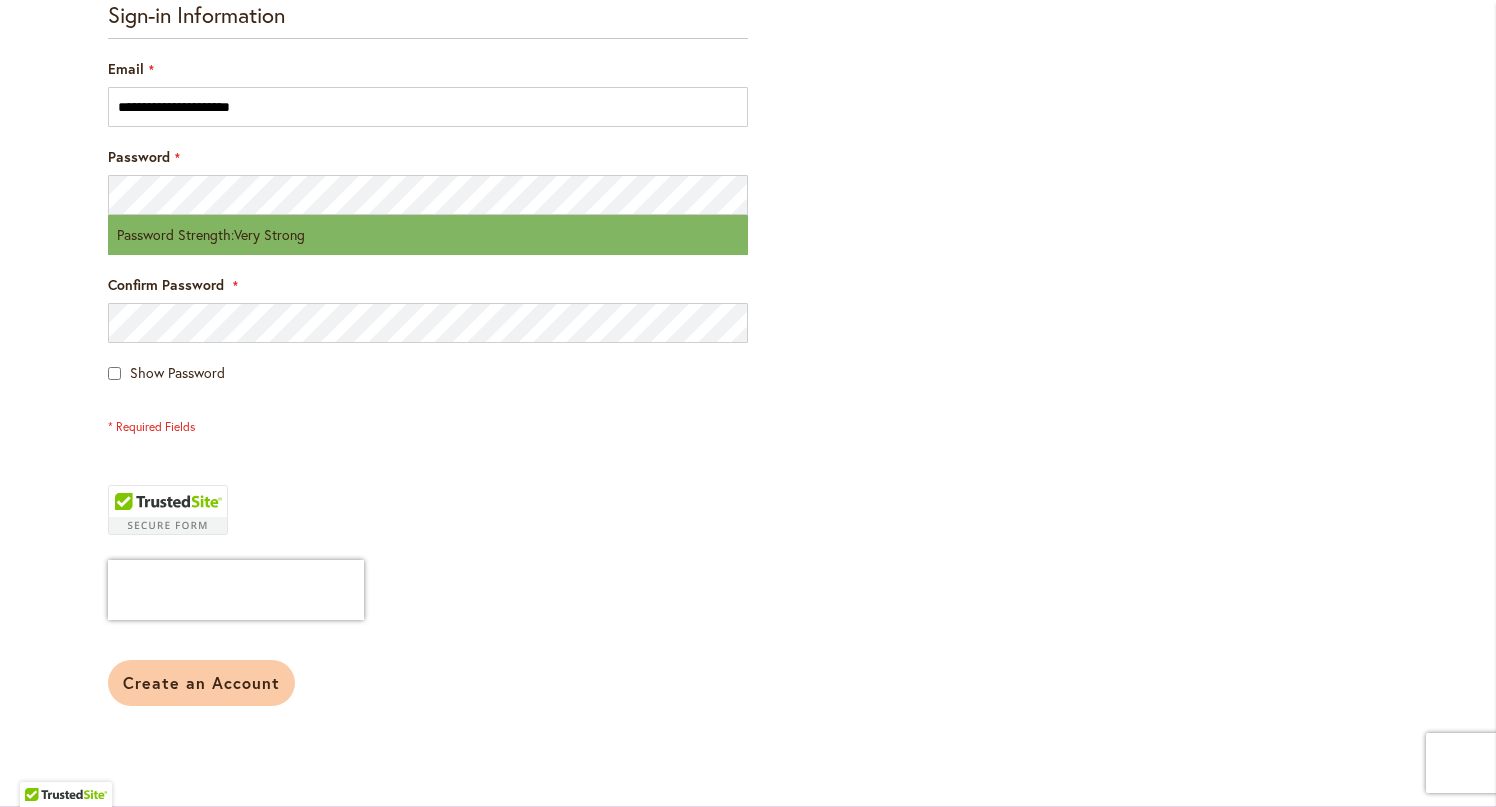 click on "Create an Account" at bounding box center [201, 682] 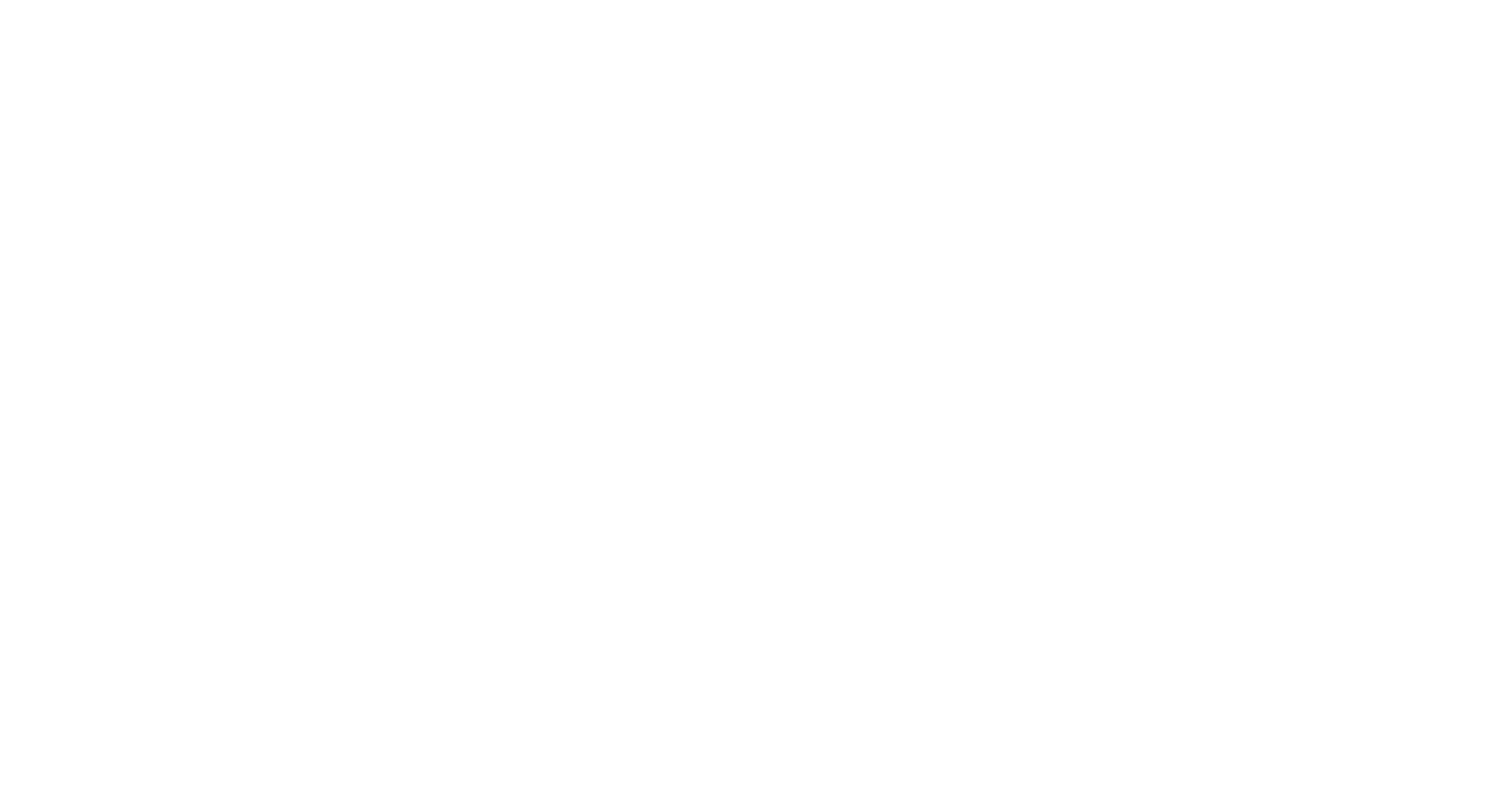 scroll, scrollTop: 0, scrollLeft: 0, axis: both 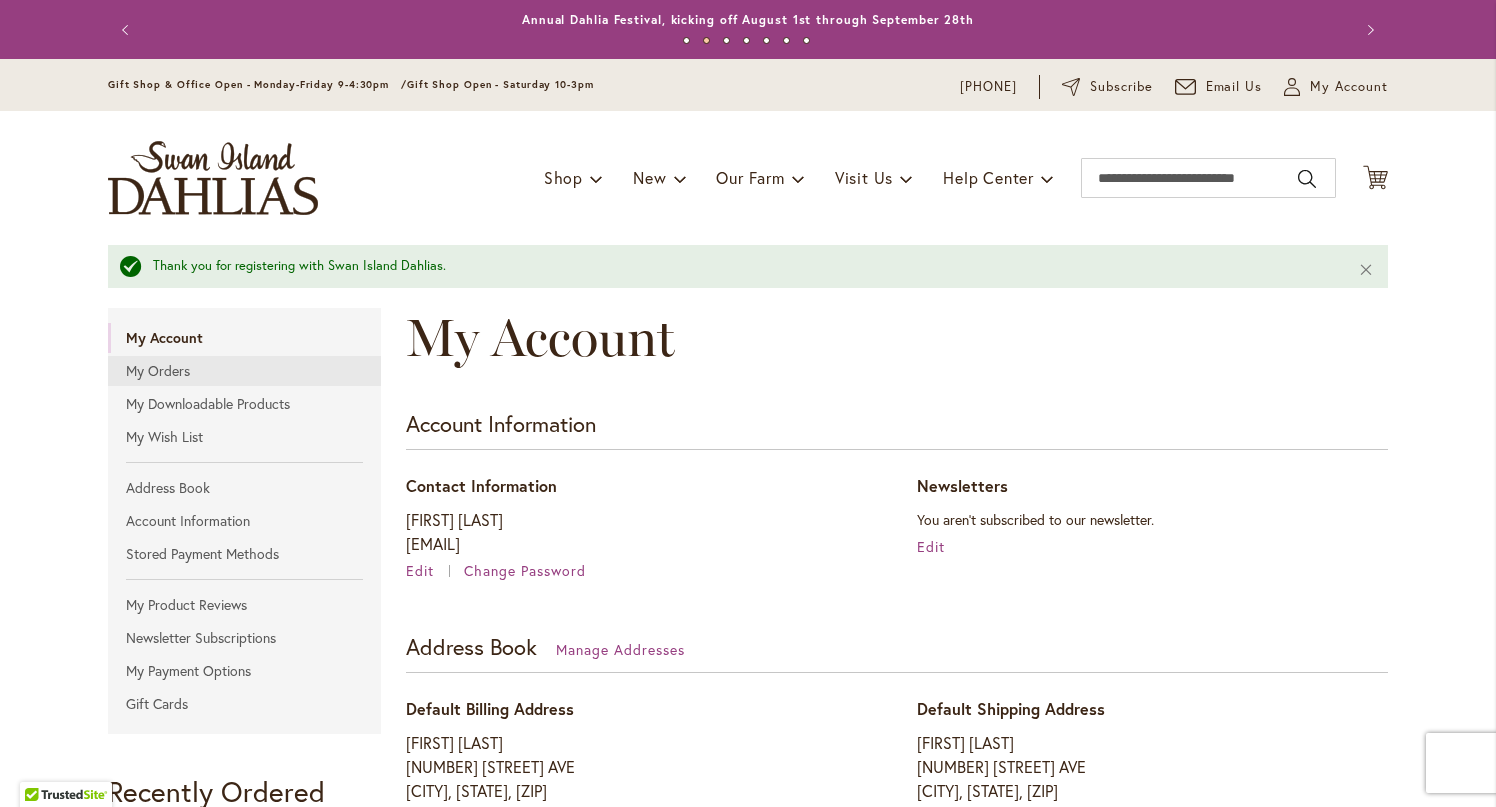 type on "**********" 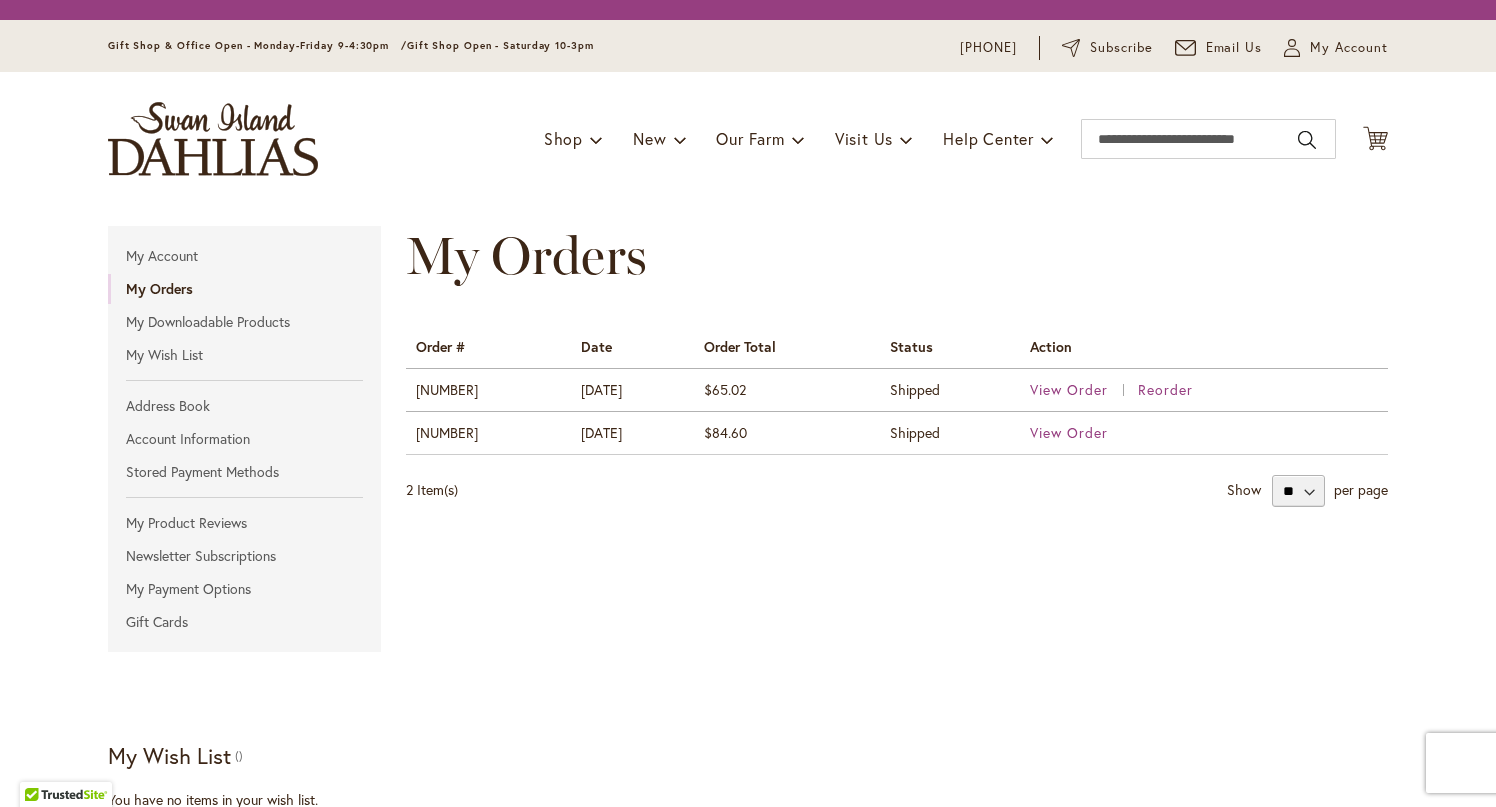 scroll, scrollTop: 0, scrollLeft: 0, axis: both 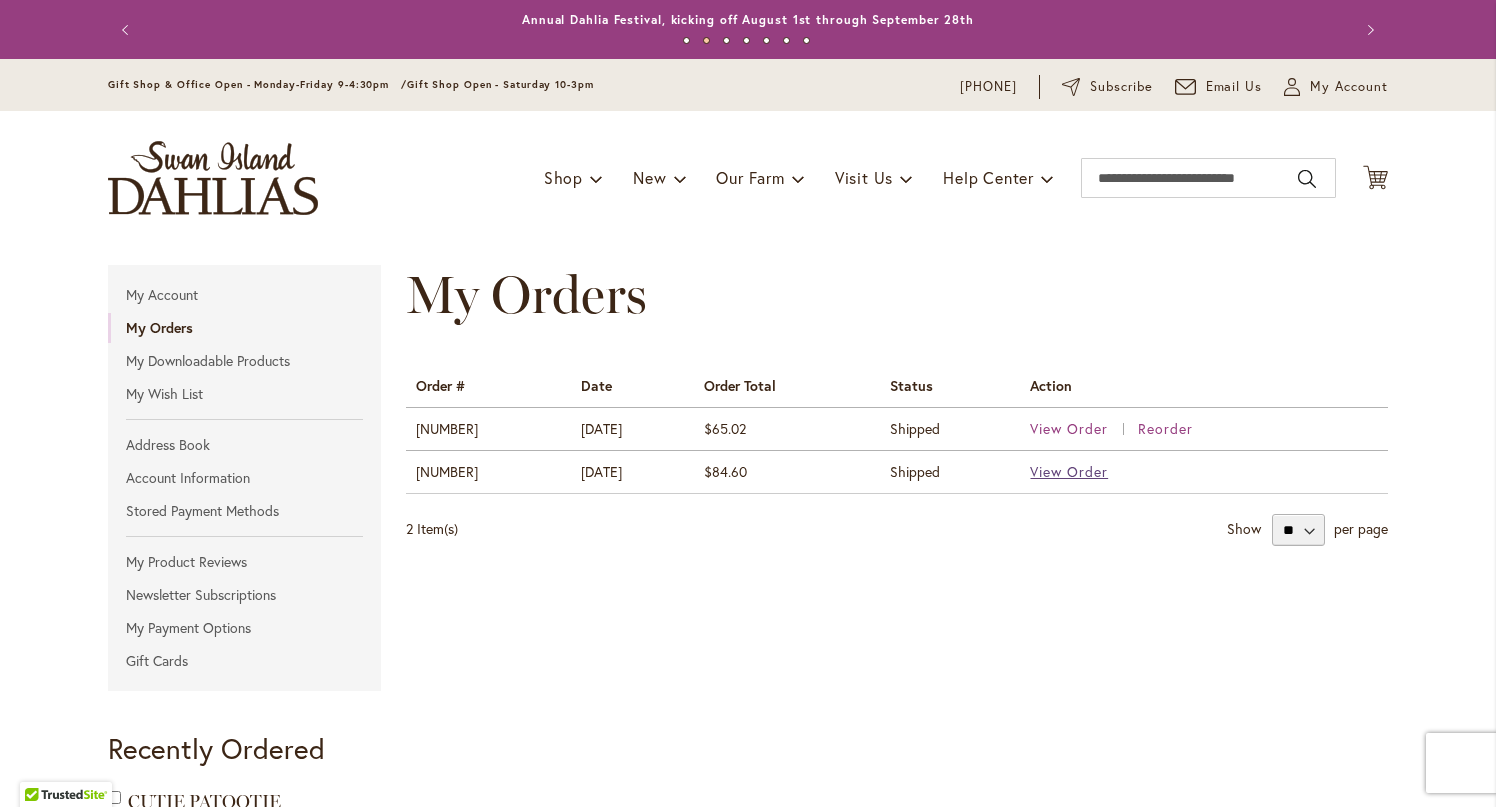 type on "**********" 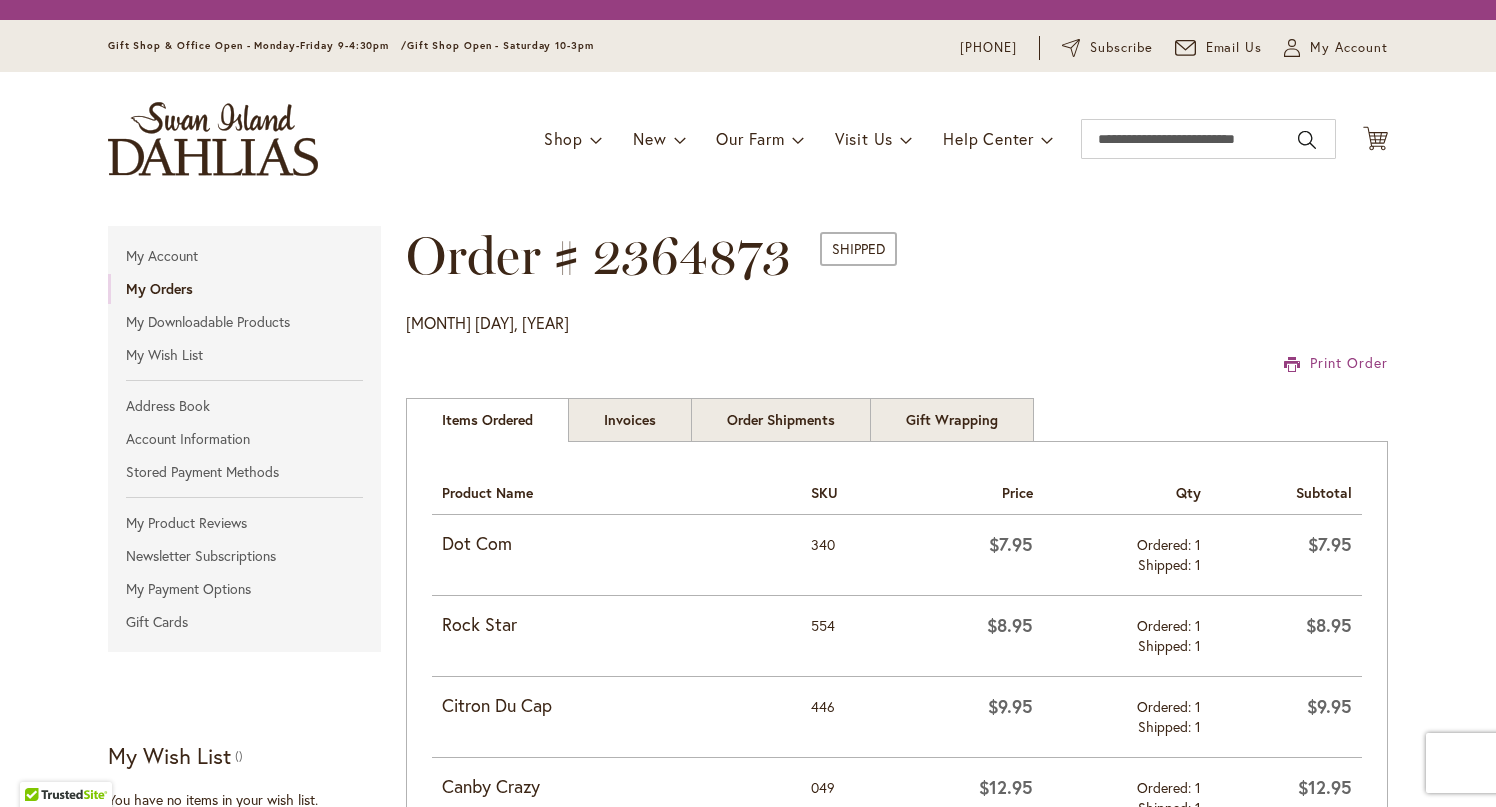scroll, scrollTop: 0, scrollLeft: 0, axis: both 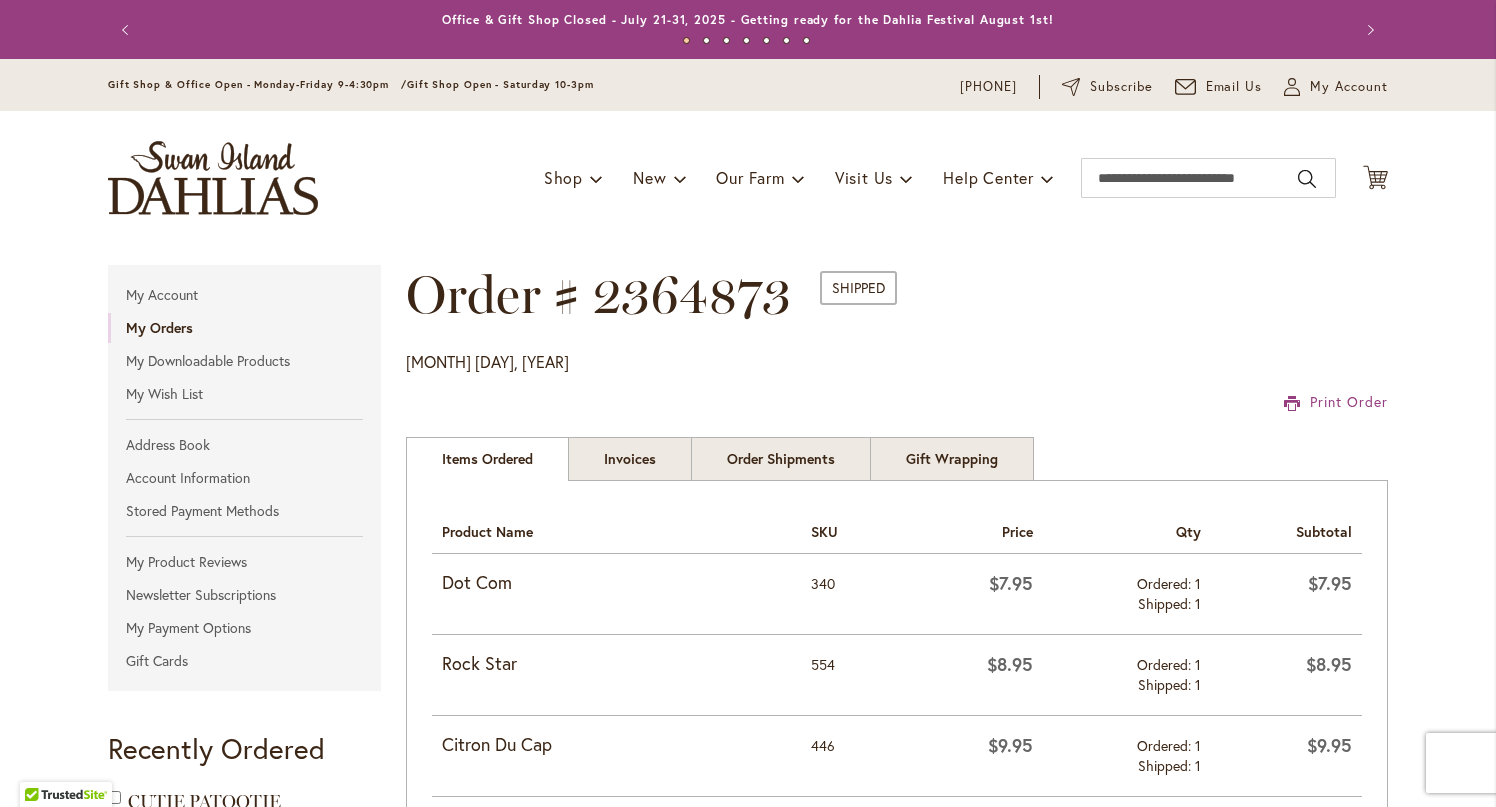 type on "**********" 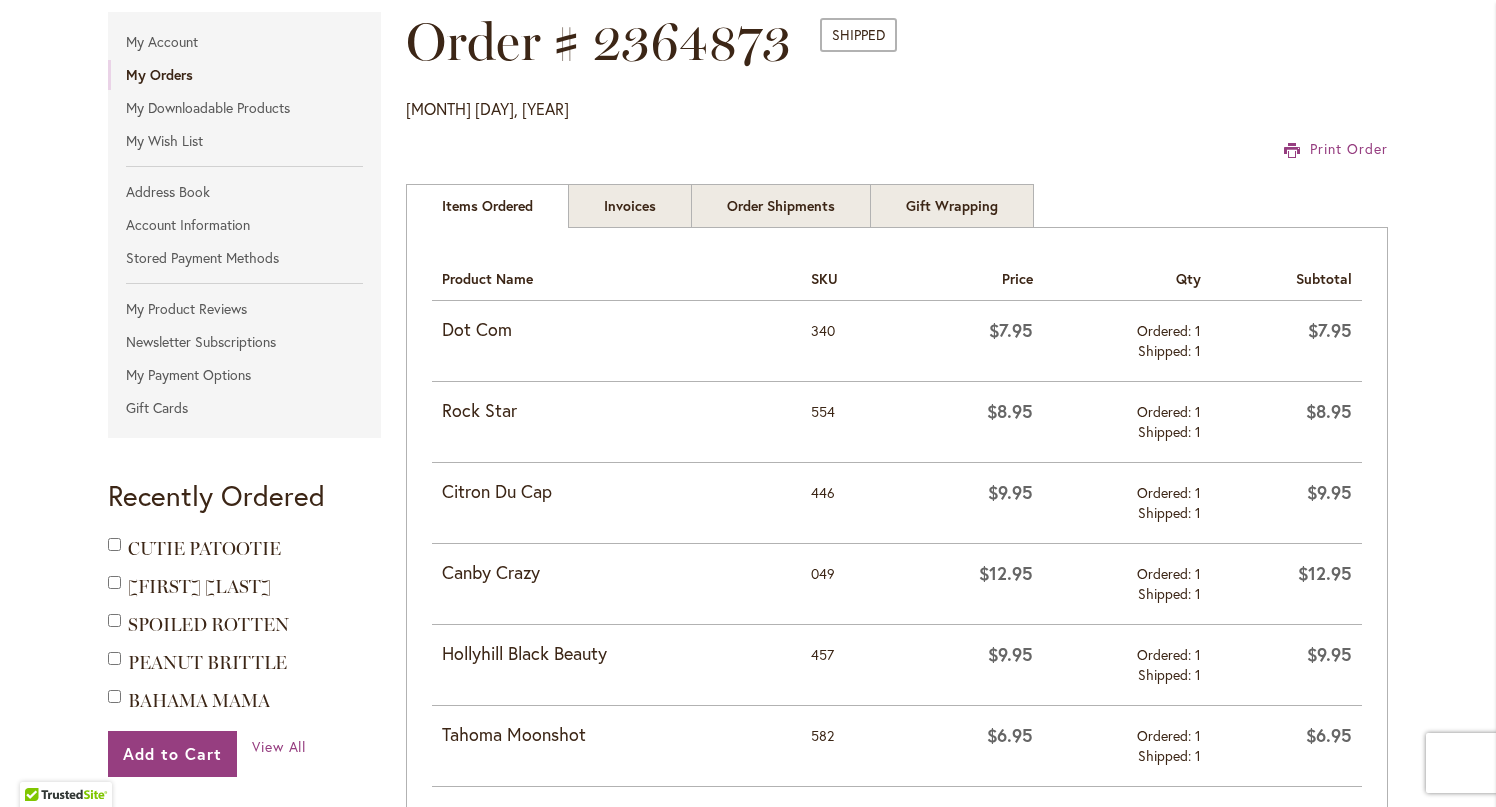 scroll, scrollTop: 240, scrollLeft: 0, axis: vertical 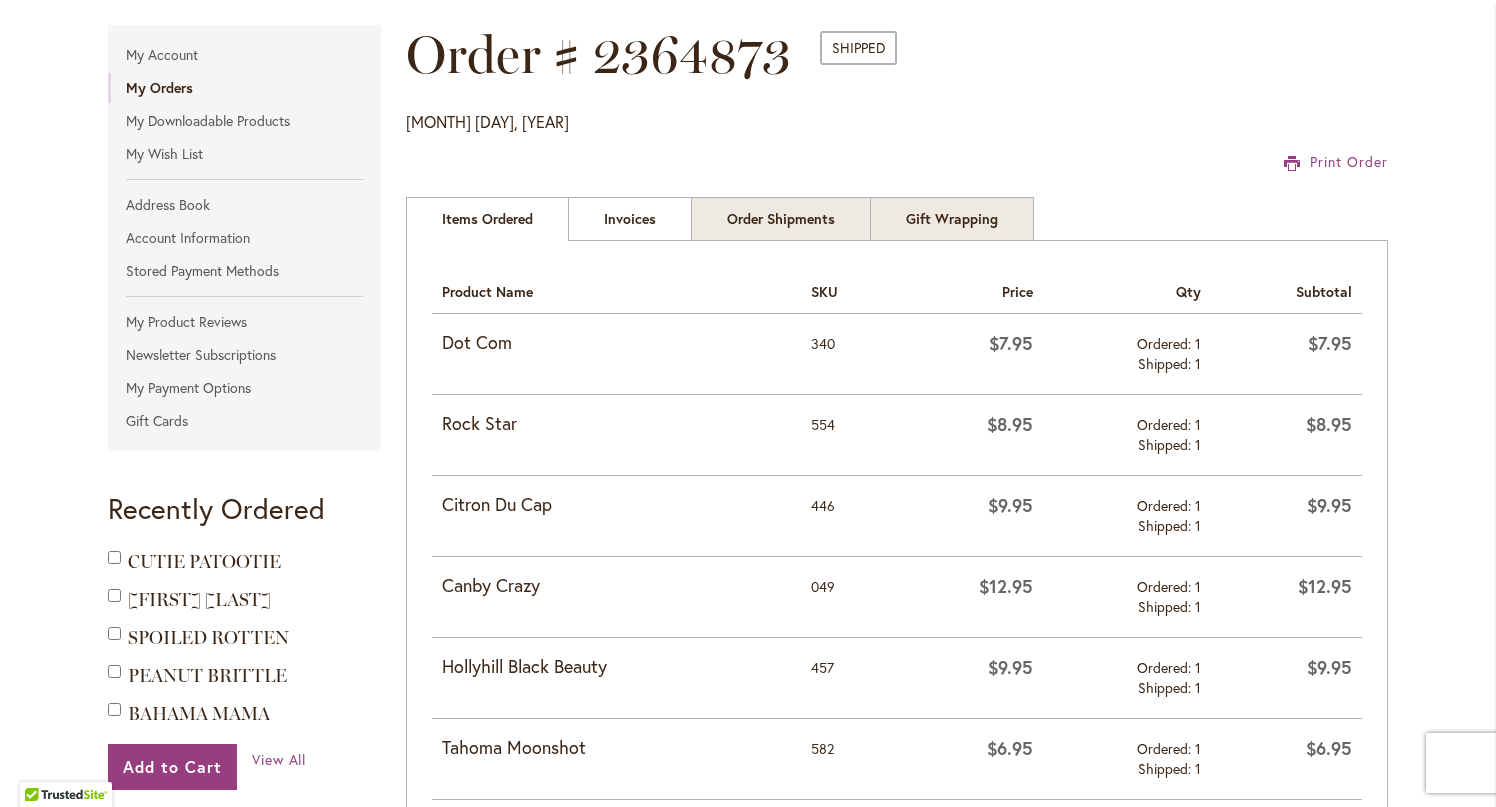 click on "Invoices" at bounding box center (630, 219) 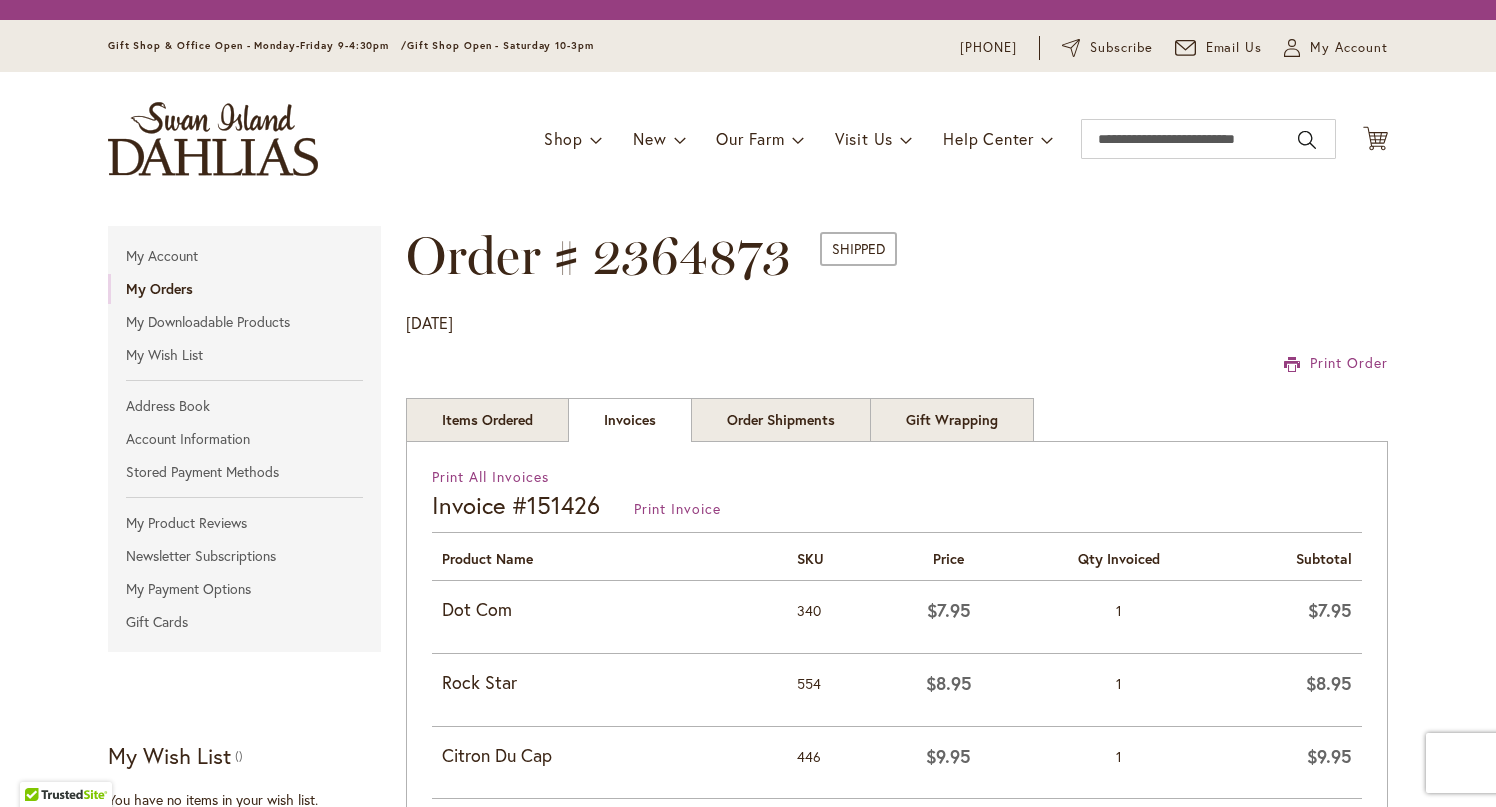scroll, scrollTop: 0, scrollLeft: 0, axis: both 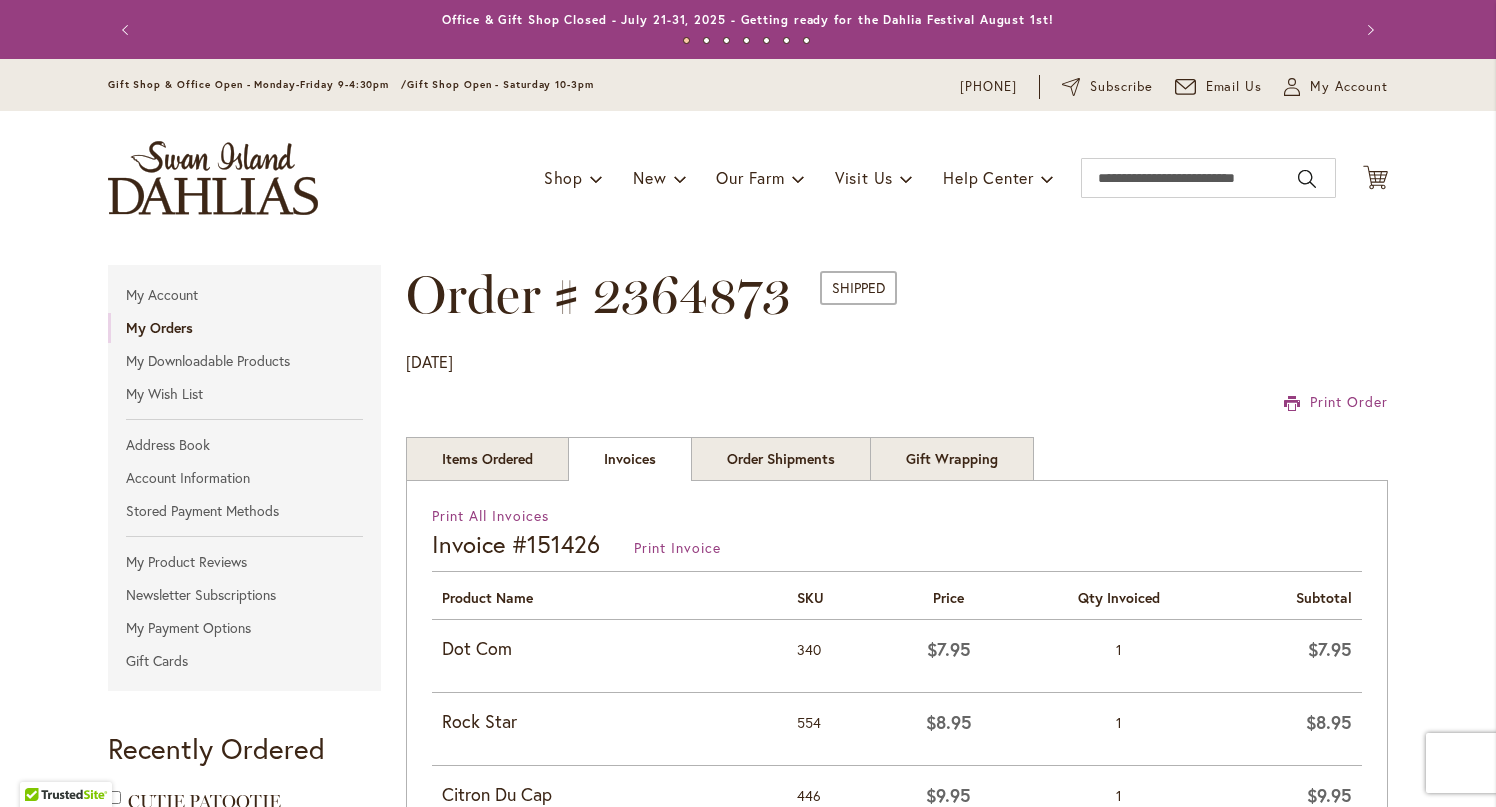 type on "**********" 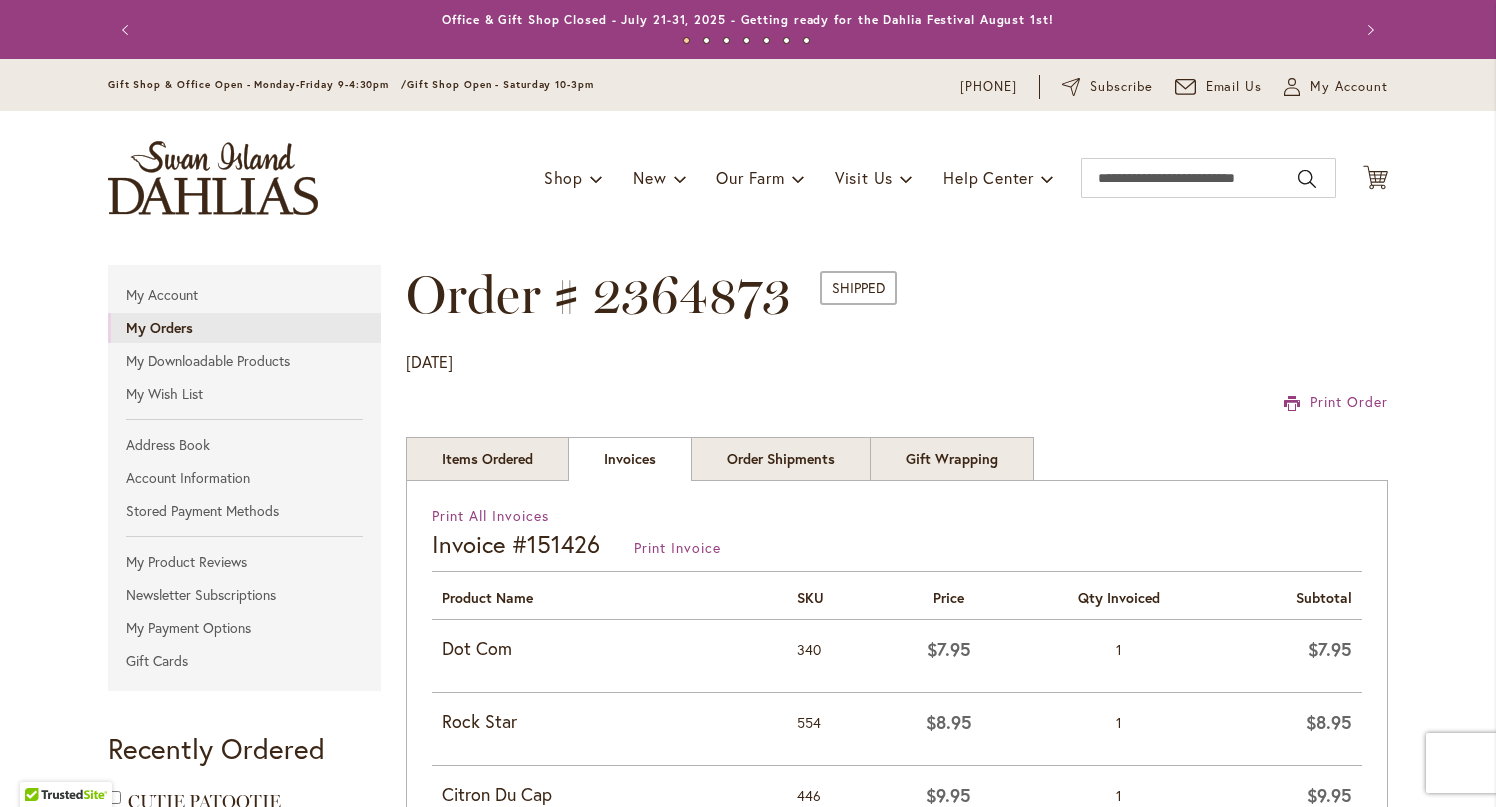 click on "My Orders" at bounding box center (244, 328) 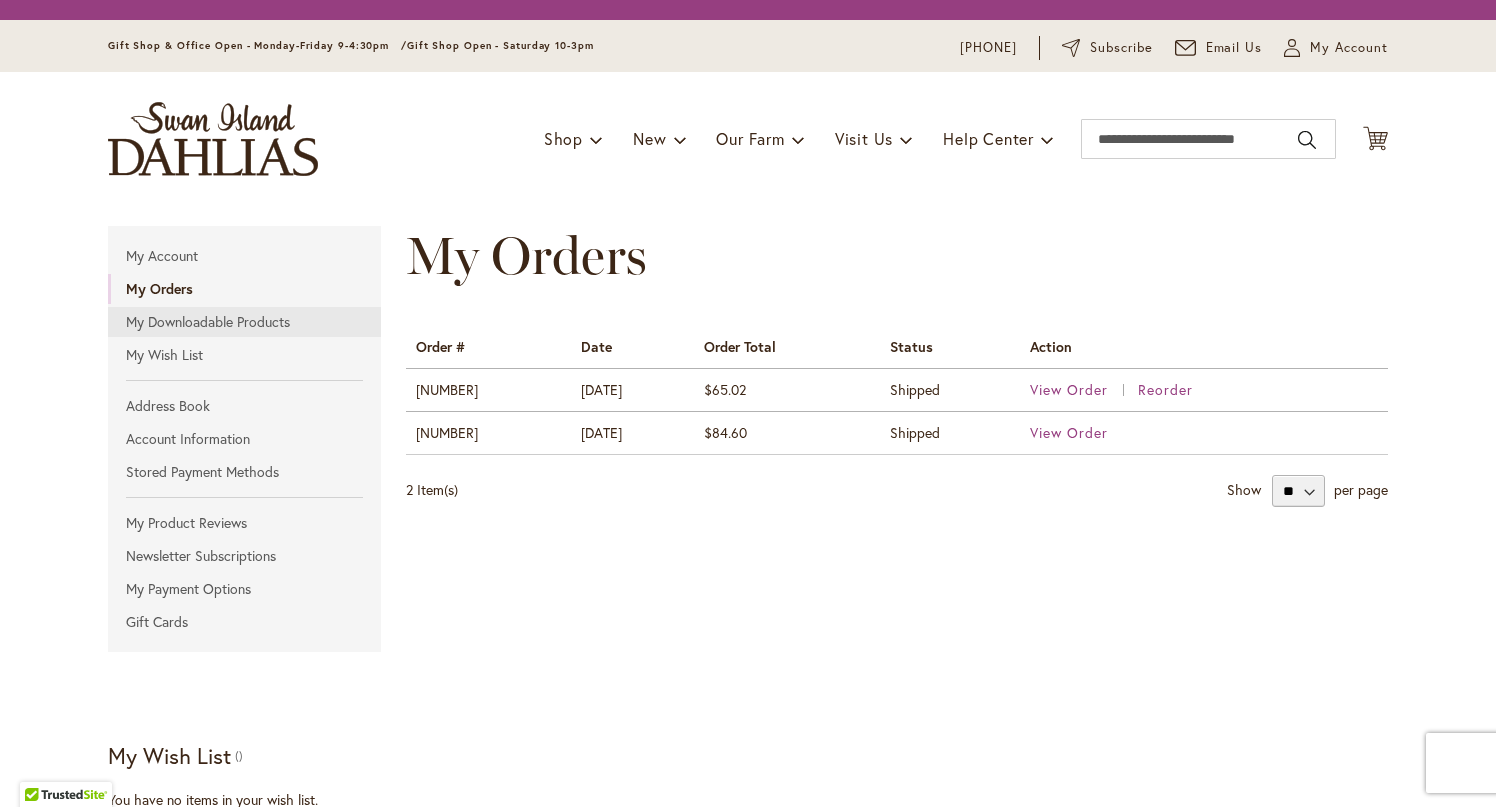 scroll, scrollTop: 0, scrollLeft: 0, axis: both 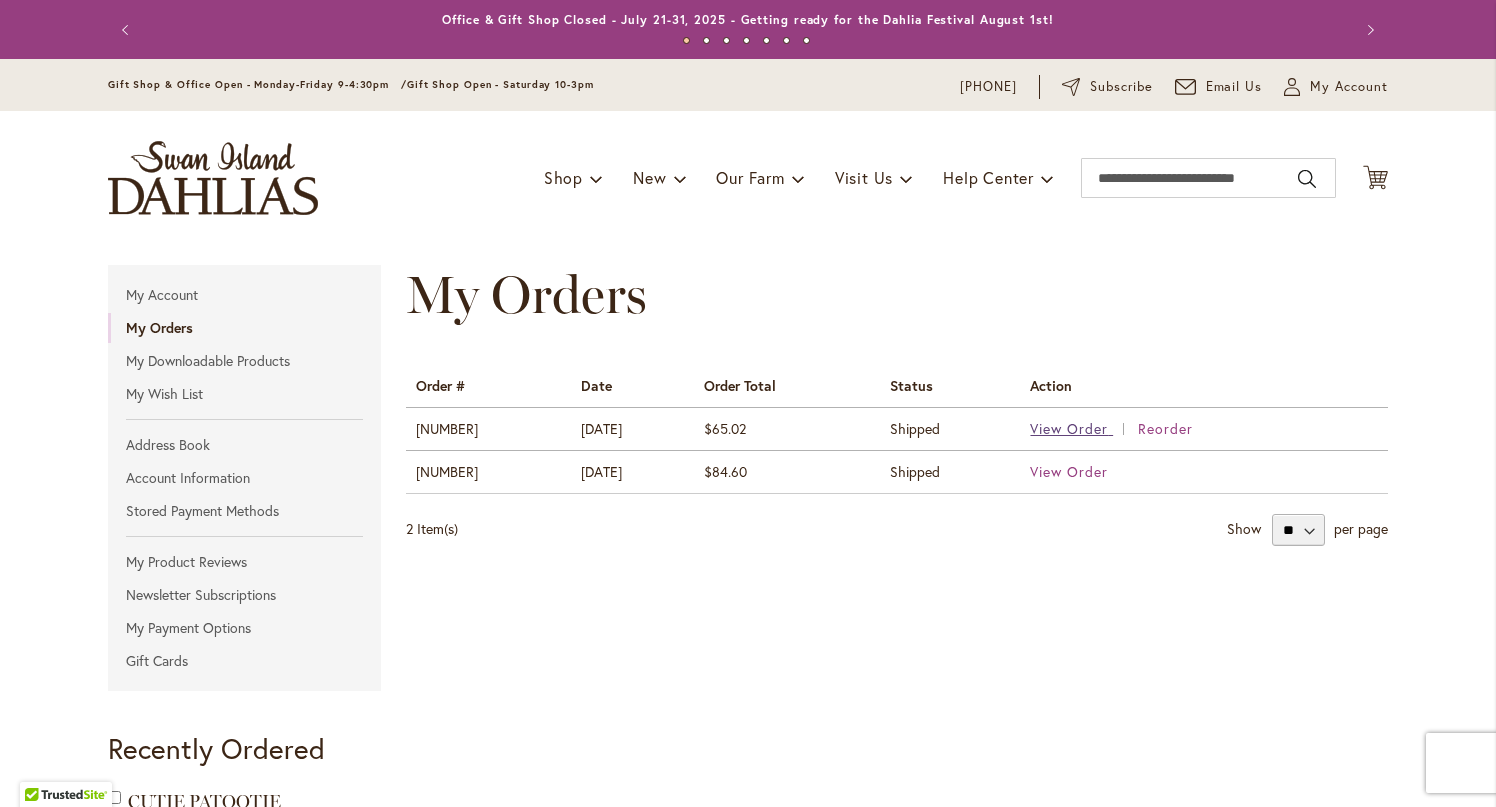 type on "**********" 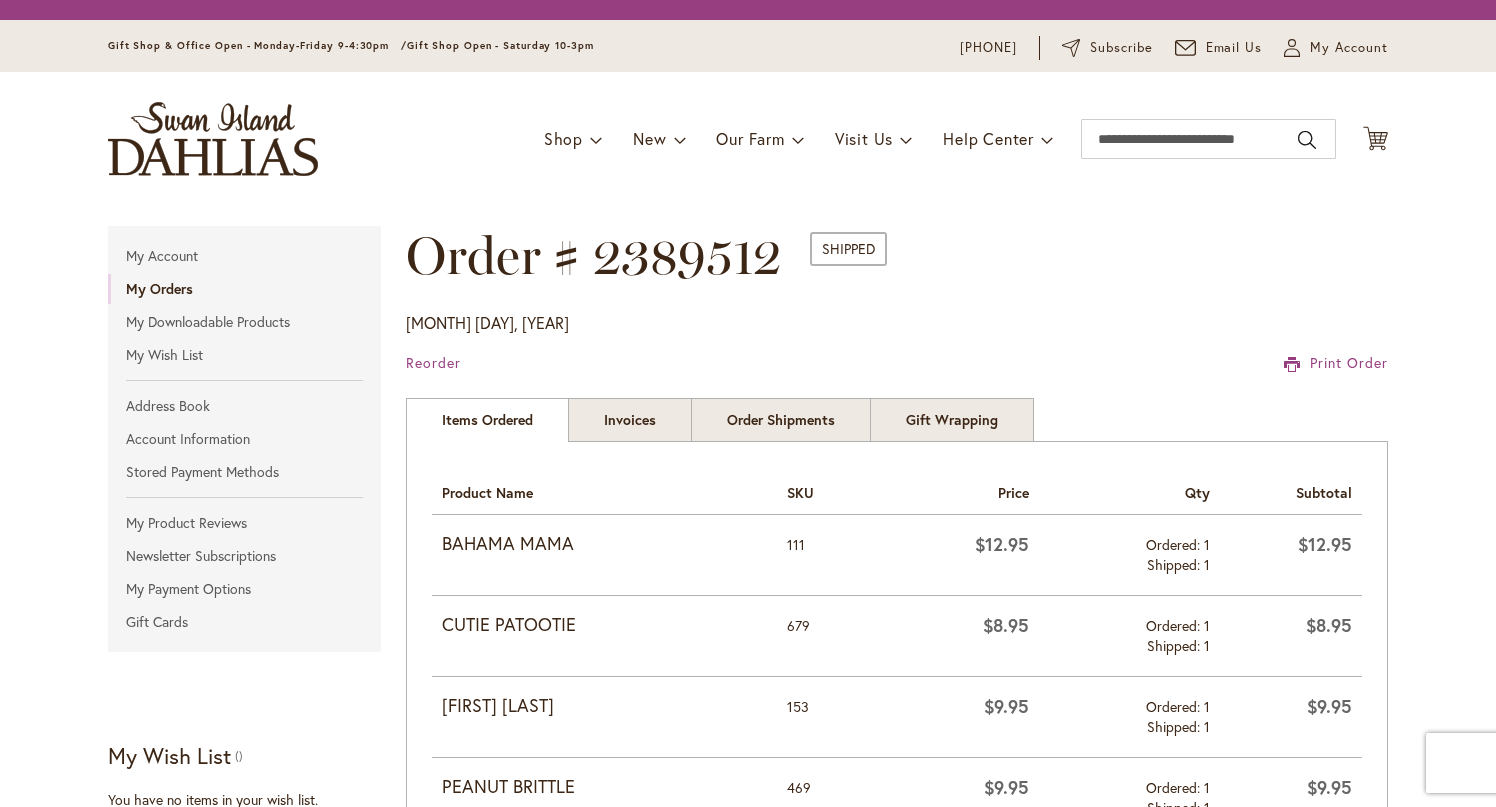 scroll, scrollTop: 0, scrollLeft: 0, axis: both 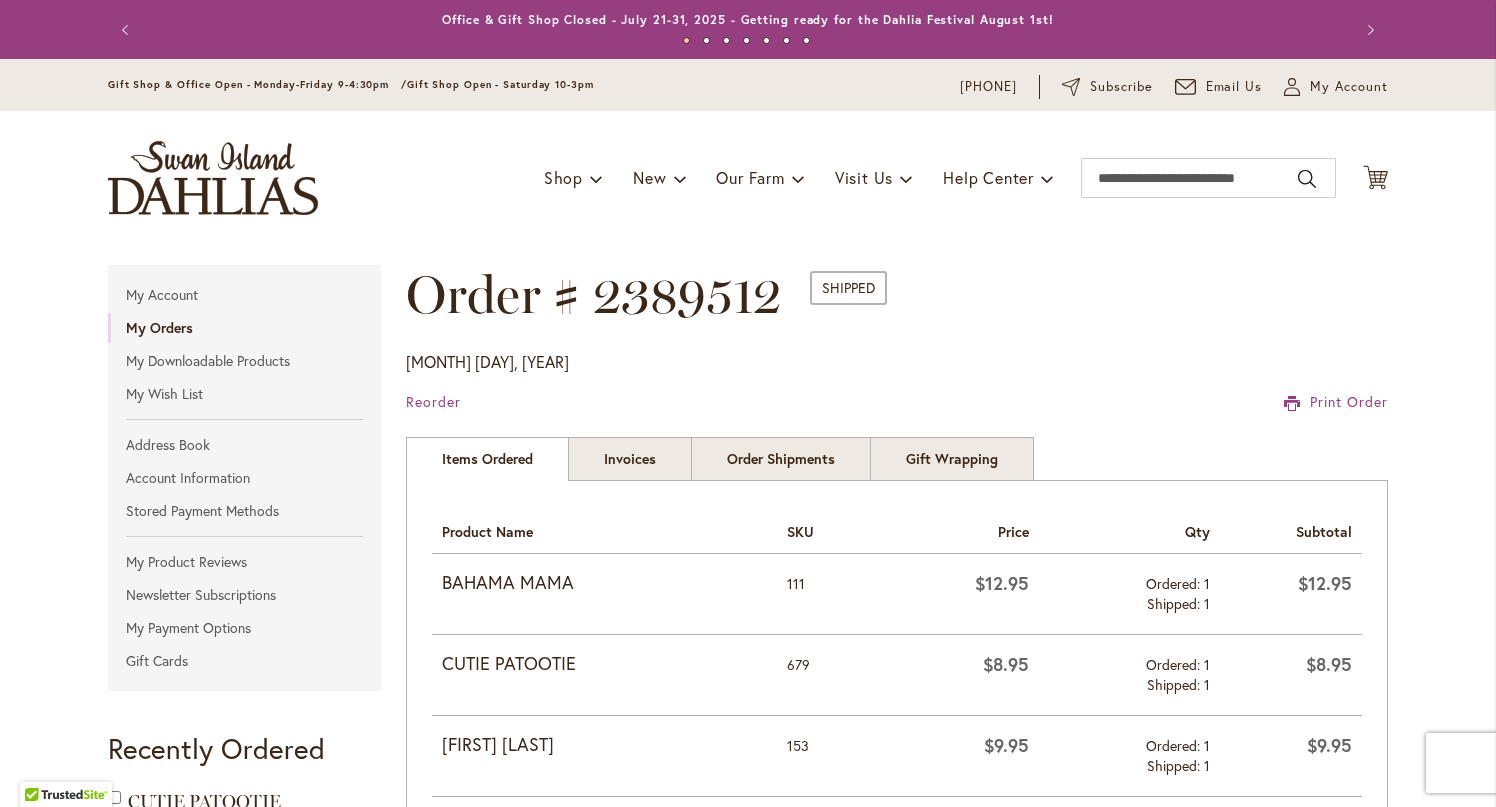 type on "**********" 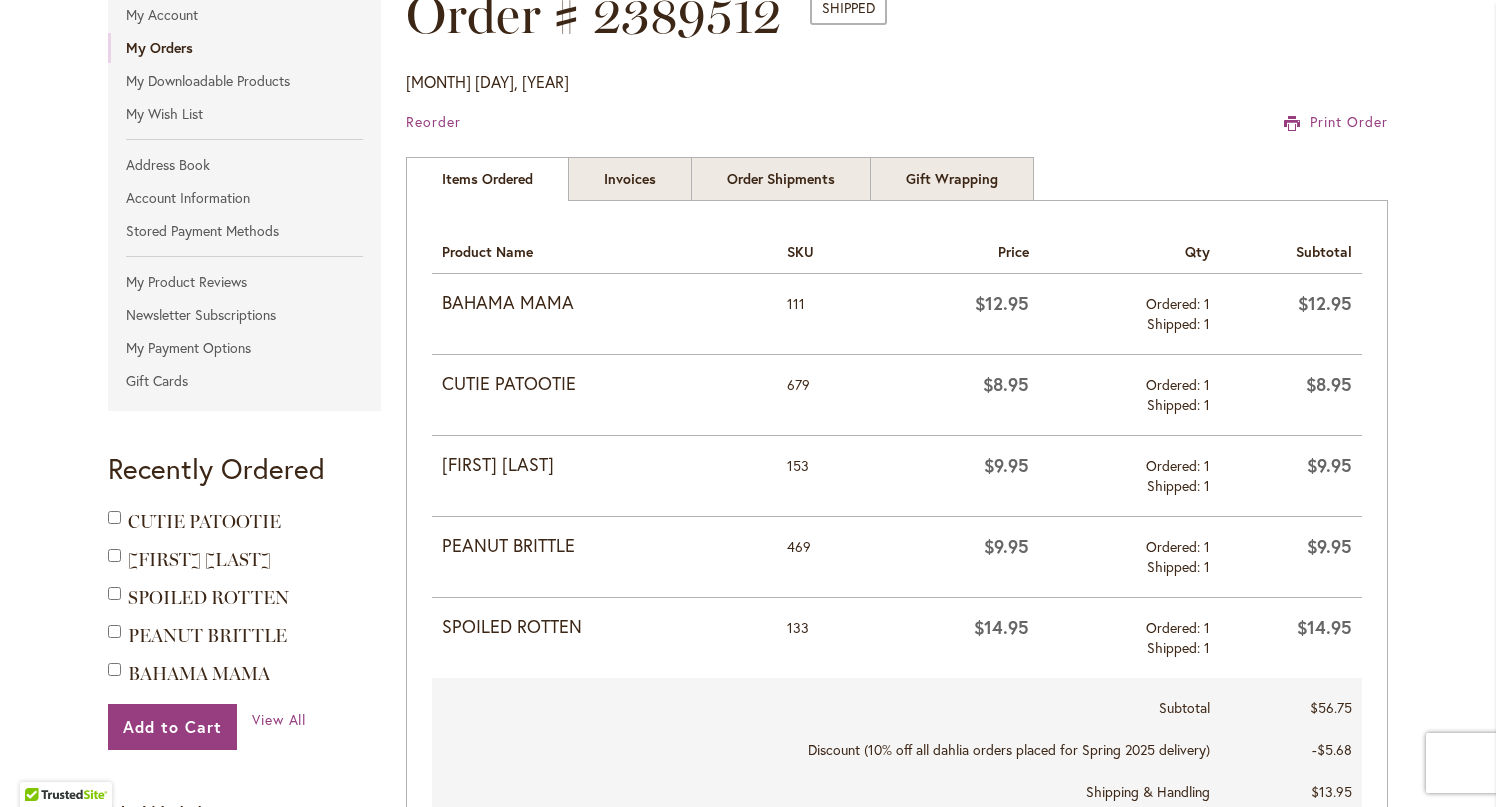 scroll, scrollTop: 320, scrollLeft: 0, axis: vertical 